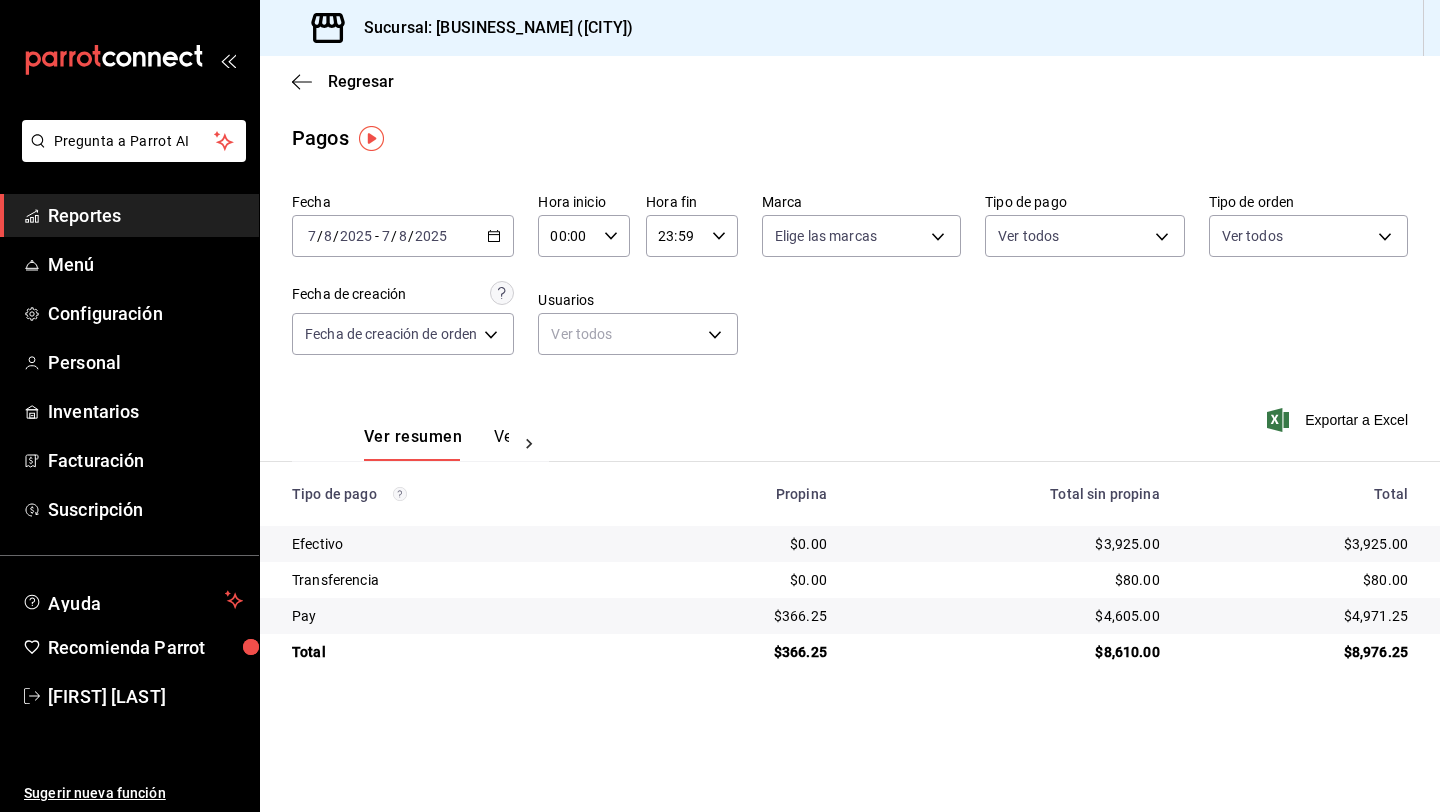 scroll, scrollTop: 0, scrollLeft: 0, axis: both 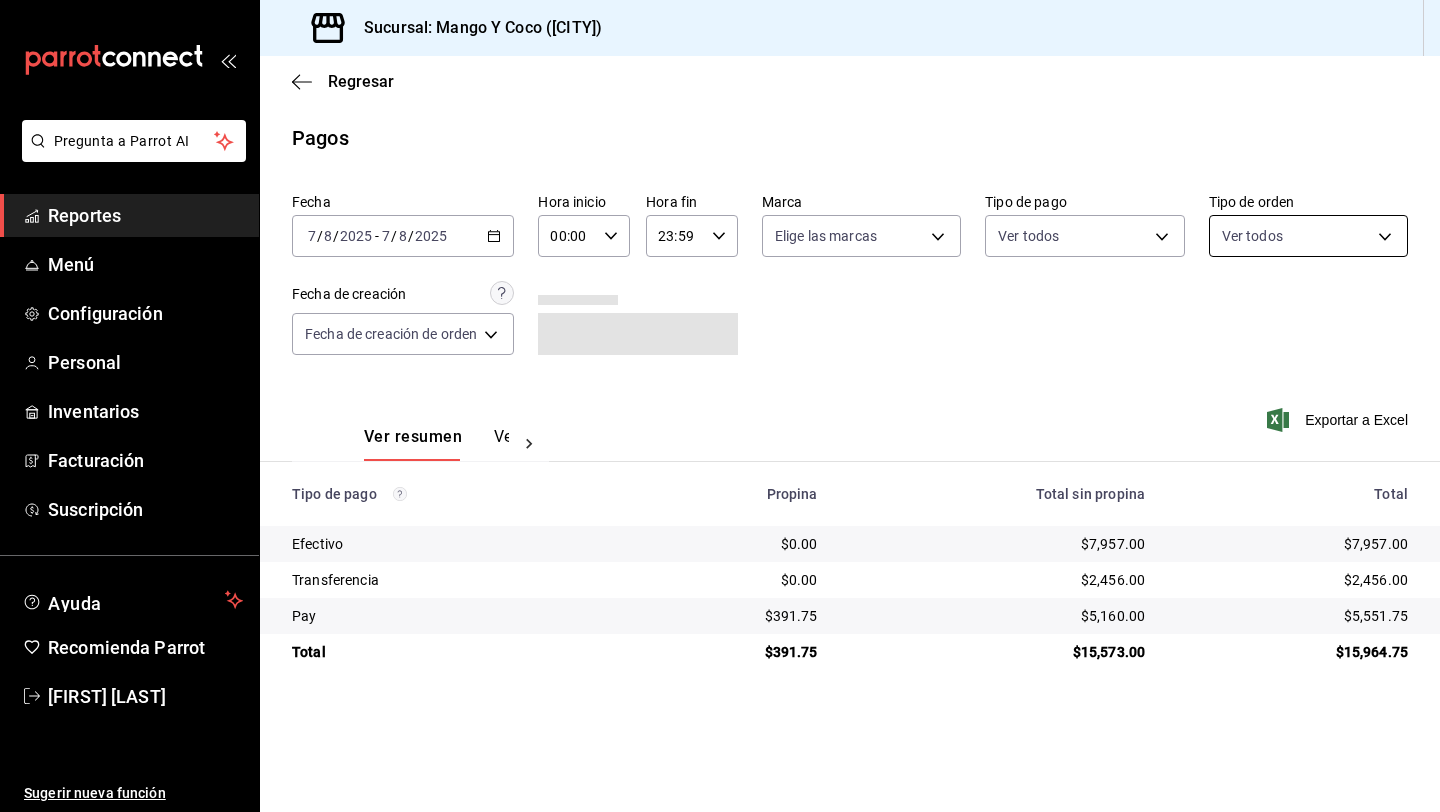 click on "Pregunta a Parrot AI Reportes   Menú   Configuración   Personal   Inventarios   Facturación   Suscripción   Ayuda Recomienda Parrot   [FIRST] [LAST]   Sugerir nueva función   Sucursal: Mango Y Coco ([CITY]) Regresar Pagos Fecha [DATE] [DATE] - [DATE] [DATE] Hora inicio 00:00 Hora inicio Hora fin 23:59 Hora fin Marca Elige las marcas Tipo de pago Ver todos Tipo de orden Ver todos Fecha de creación   Fecha de creación de orden ORDER Ver resumen Ver pagos Exportar a Excel Tipo de pago   Propina Total sin propina Total Efectivo $0.00 $7,957.00 $7,957.00 Transferencia $0.00 $2,456.00 $2,456.00 Pay $391.75 $5,160.00 $5,551.75 Total $391.75 $15,573.00 $15,964.75 Pregunta a Parrot AI Reportes   Menú   Configuración   Personal   Inventarios   Facturación   Suscripción   Ayuda Recomienda Parrot   [FIRST] [LAST]   Sugerir nueva función   Visitar centro de ayuda ([PHONE]) [EMAIL] Visitar centro de ayuda ([PHONE]) [EMAIL]" at bounding box center [720, 406] 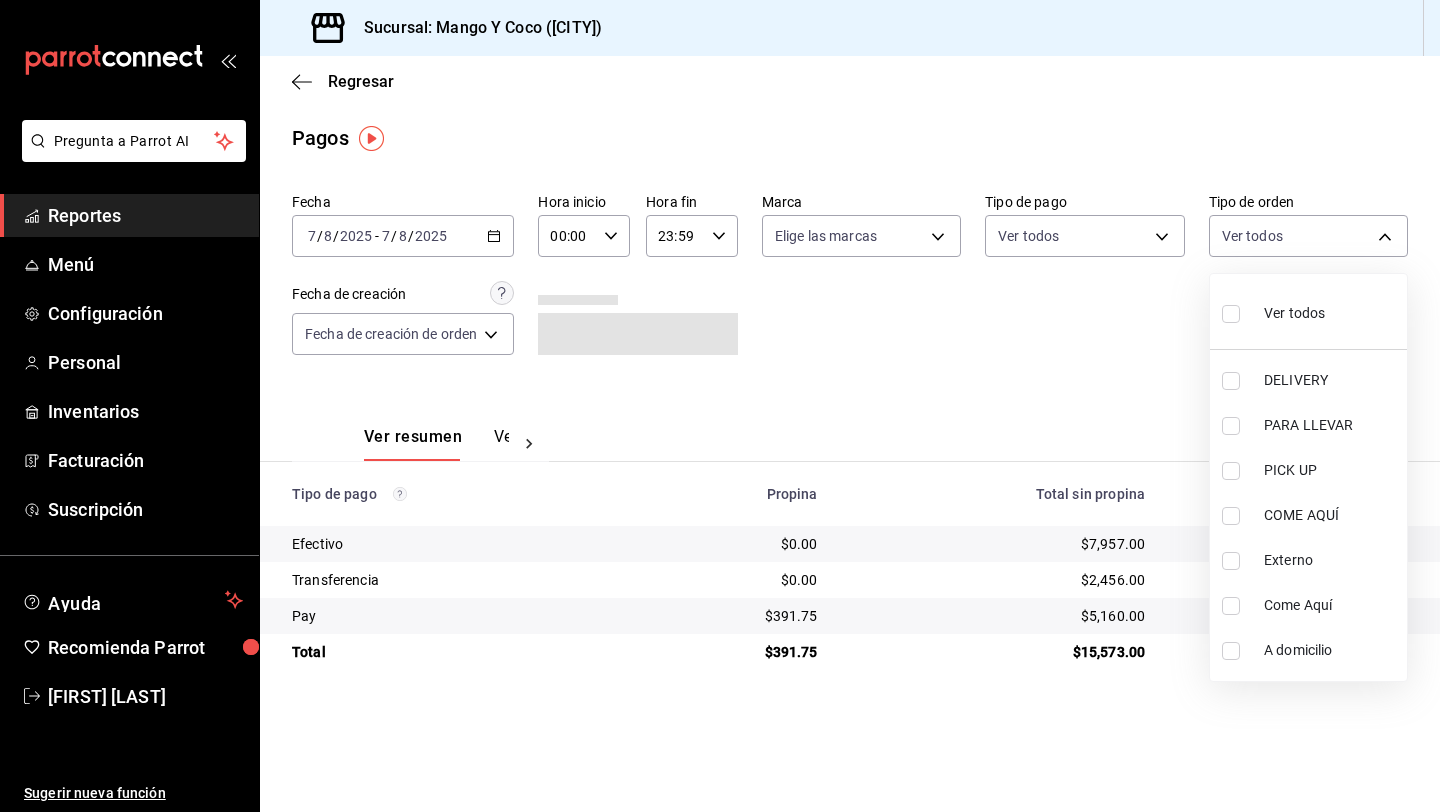 click at bounding box center (1231, 381) 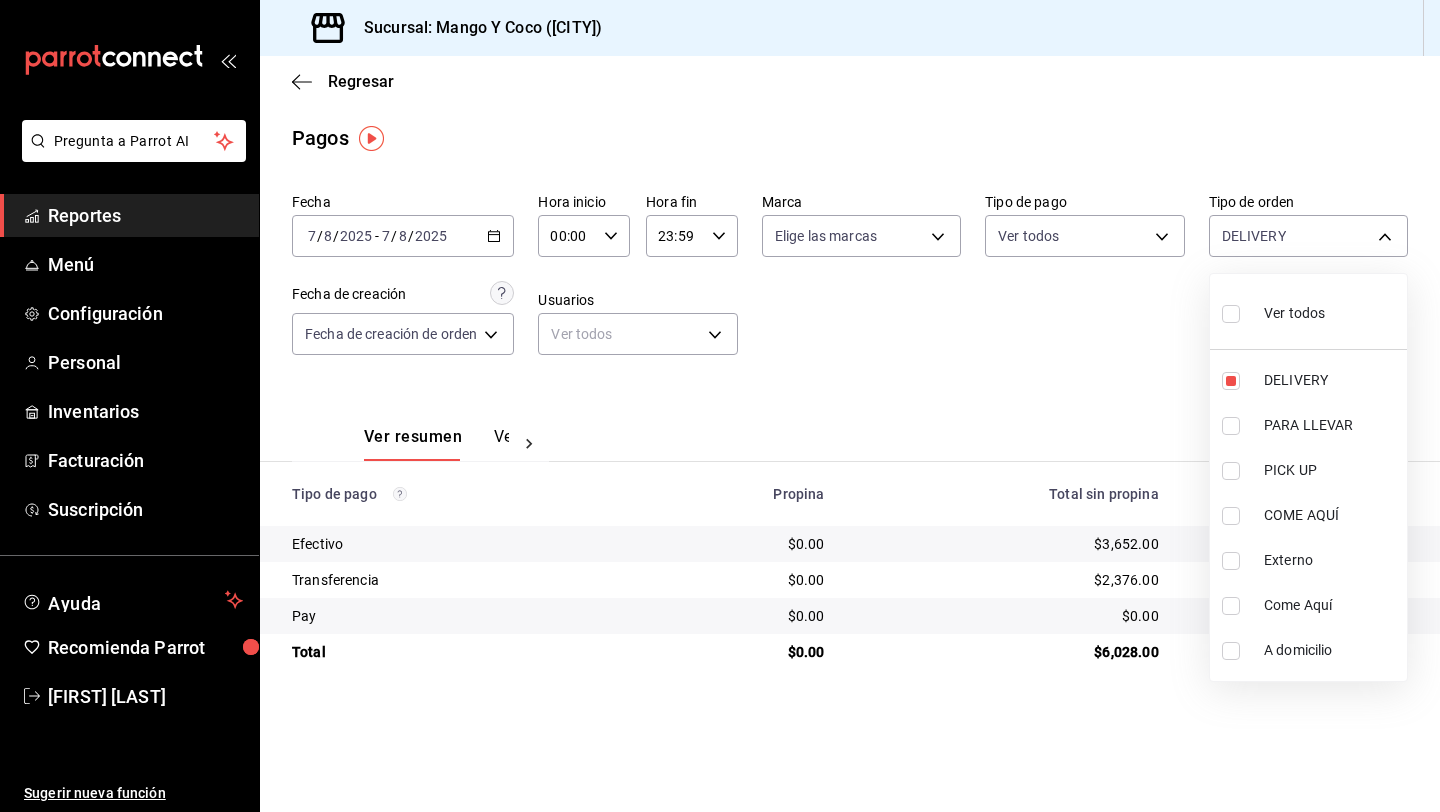 click at bounding box center (720, 406) 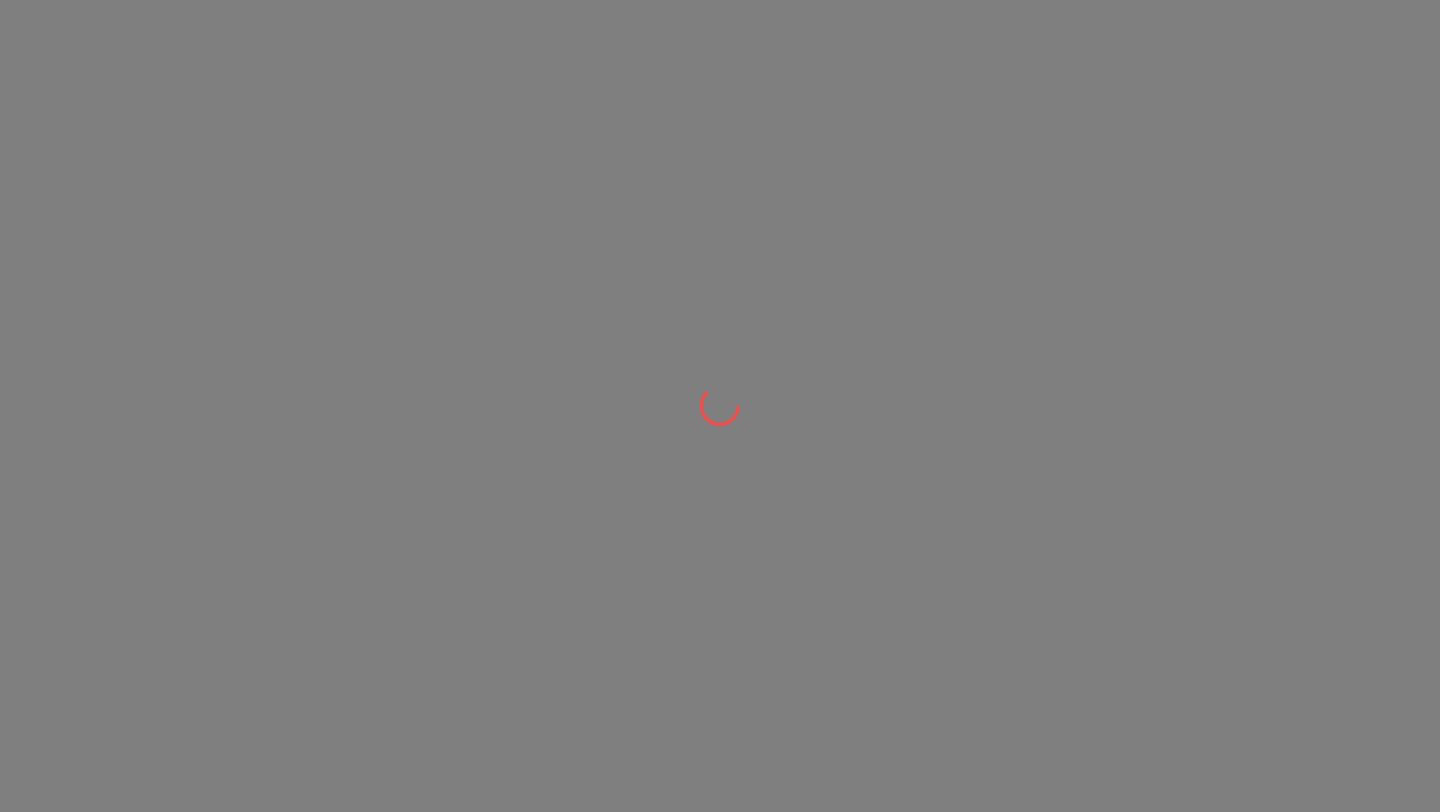 scroll, scrollTop: 0, scrollLeft: 0, axis: both 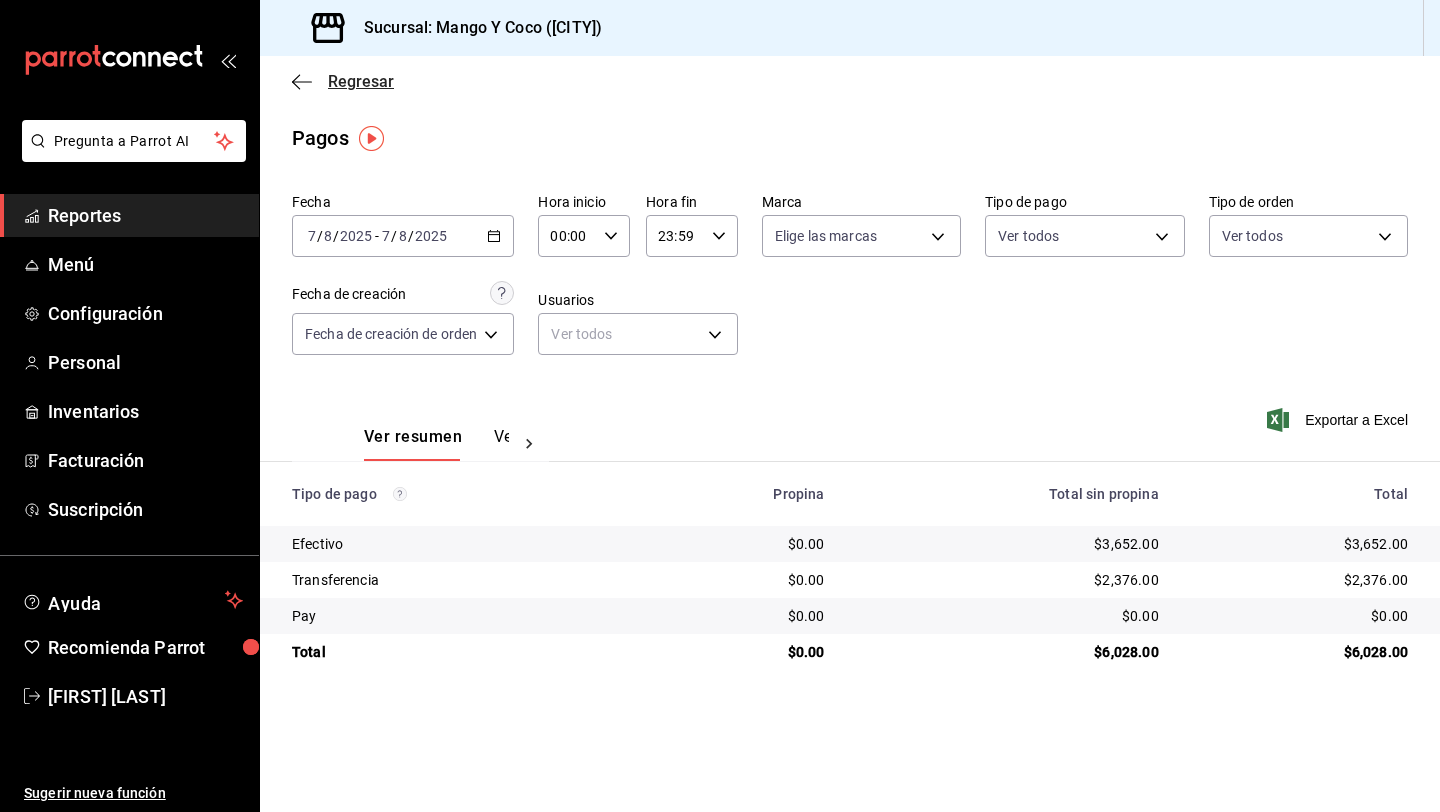 click 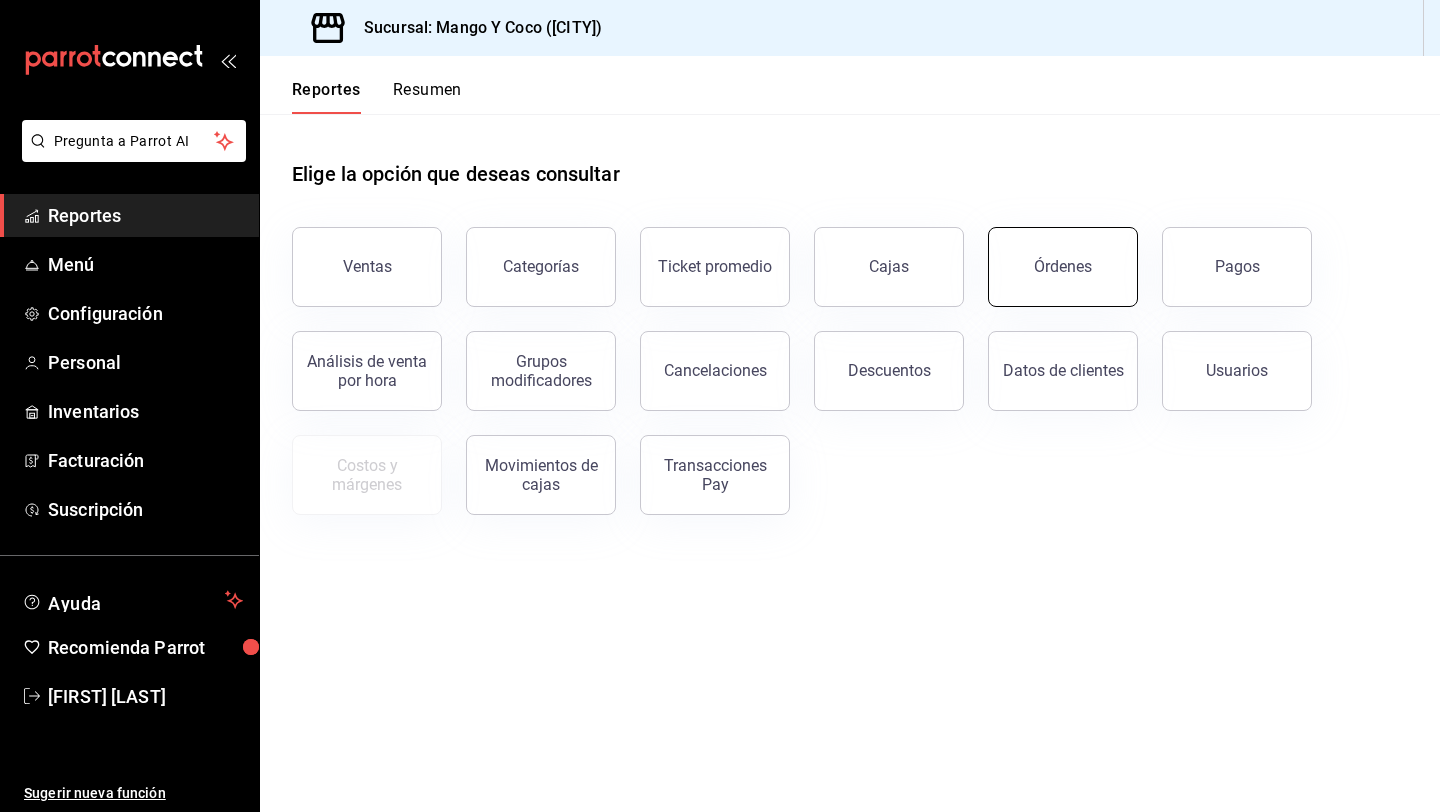 click on "Órdenes" at bounding box center [1051, 255] 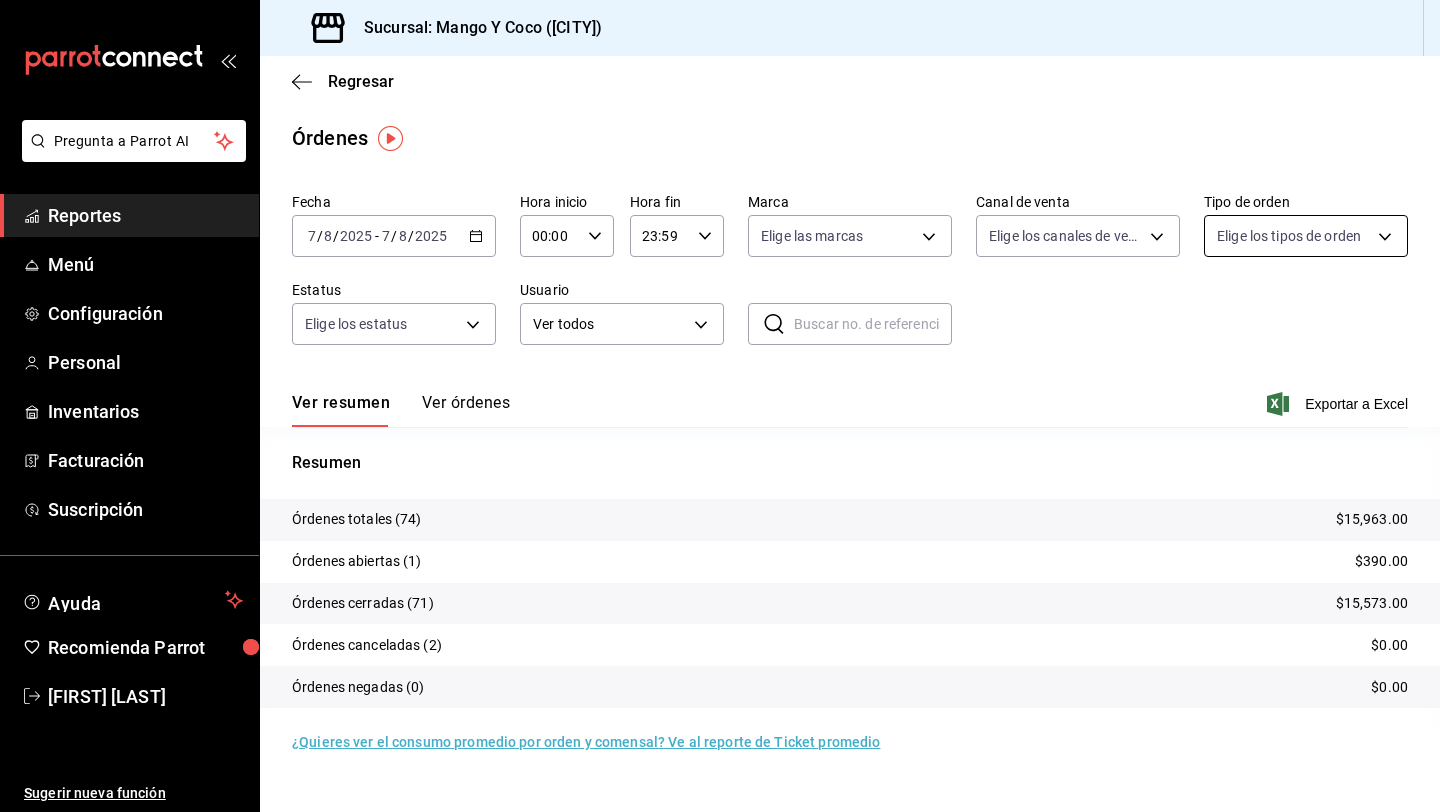 click on "Pregunta a Parrot AI Reportes   Menú   Configuración   Personal   Inventarios   Facturación   Suscripción   Ayuda Recomienda Parrot   [FIRST] [LAST]   Sugerir nueva función   Sucursal: Mango Y Coco ([CITY]) Regresar Órdenes Fecha 2025-08-07 7 / 8 / 2025 - 2025-08-07 7 / 8 / 2025 Hora inicio 00:00 Hora inicio Hora fin 23:59 Hora fin Marca Elige las marcas Canal de venta Elige los canales de venta Tipo de orden Elige los tipos de orden Estatus Elige los estatus Usuario Ver todos ALL ​ ​ Ver resumen Ver órdenes Exportar a Excel Resumen Órdenes totales (74) $15,963.00 Órdenes abiertas (1) $390.00 Órdenes cerradas (71) $15,573.00 Órdenes canceladas (2) $0.00 Órdenes negadas (0) $0.00 ¿Quieres ver el consumo promedio por orden y comensal? Ve al reporte de Ticket promedio Pregunta a Parrot AI Reportes   Menú   Configuración   Personal   Inventarios   Facturación   Suscripción   Ayuda Recomienda Parrot   [FIRST] [LAST]   Sugerir nueva función   GANA 1 MES GRATIS EN TU SUSCRIPCIÓN AQUÍ" at bounding box center [720, 406] 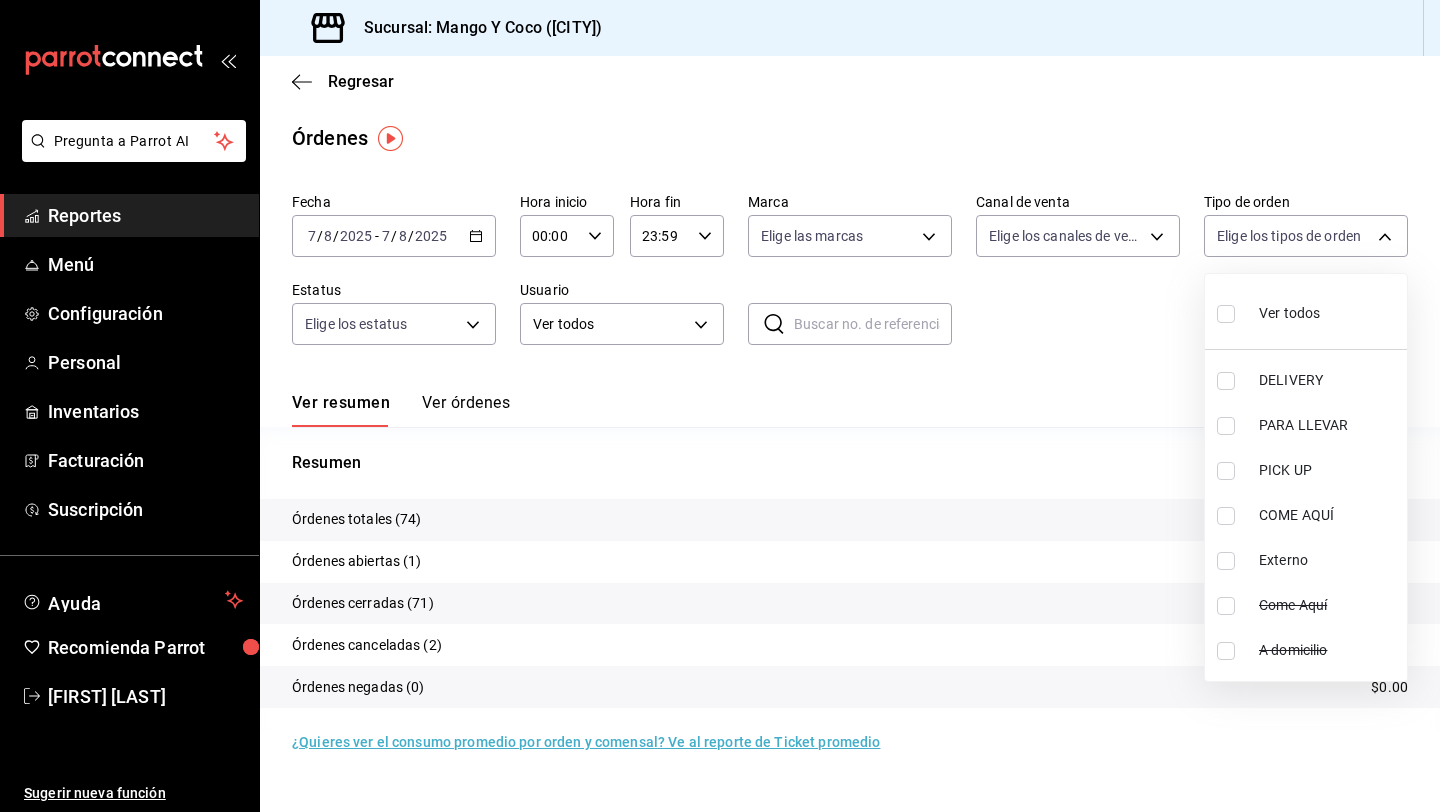 click at bounding box center [1226, 381] 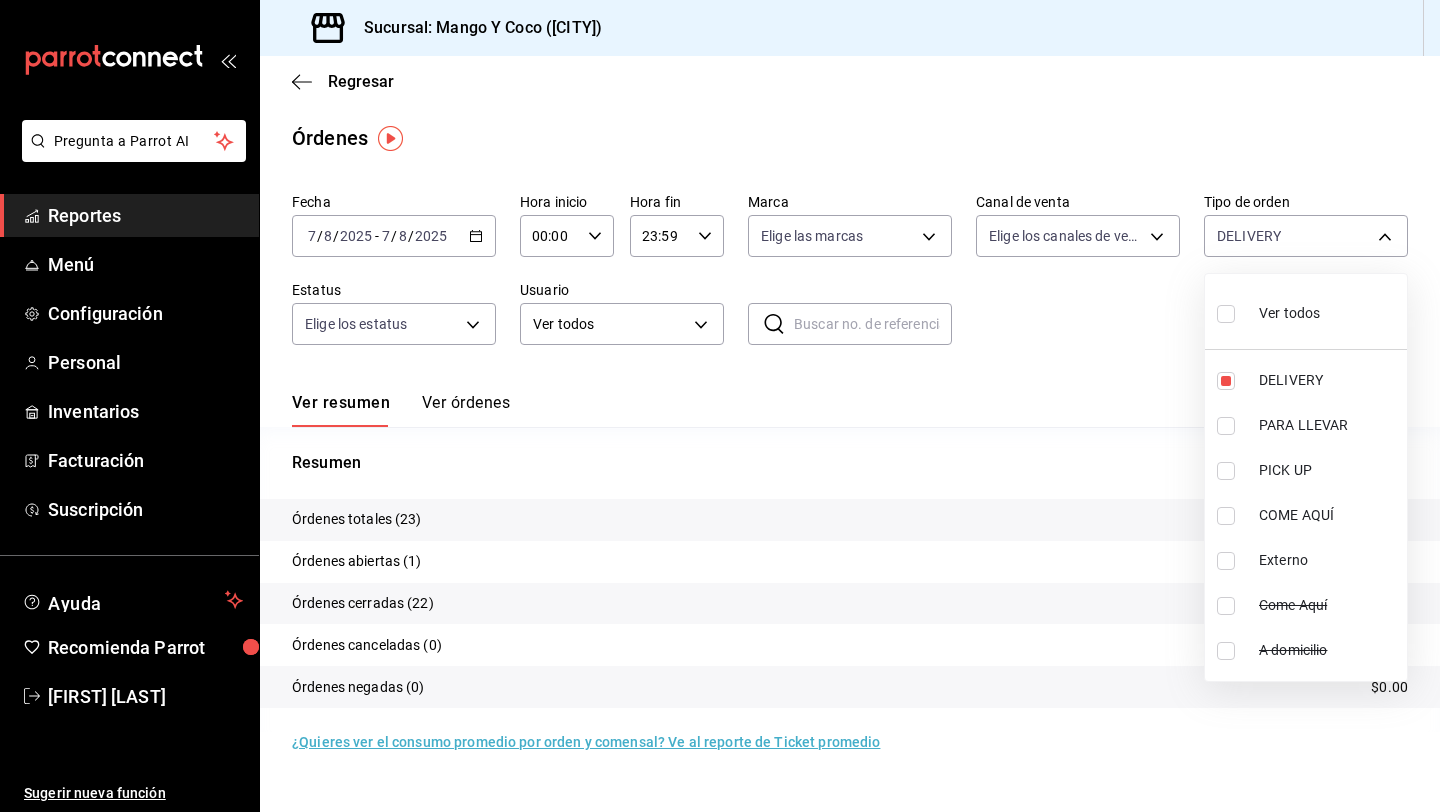 click at bounding box center [720, 406] 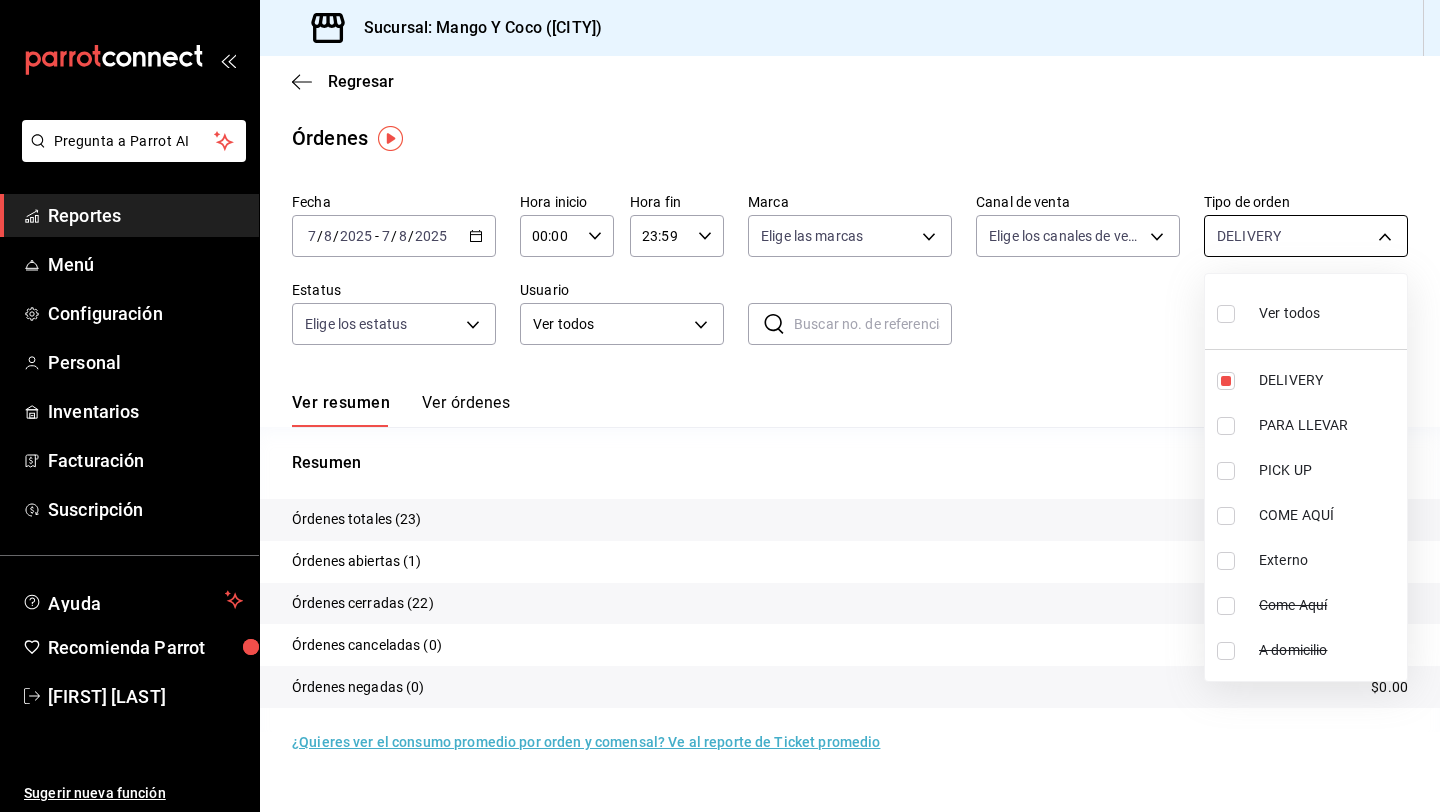 click on "Pregunta a Parrot AI Reportes   Menú   Configuración   Personal   Inventarios   Facturación   Suscripción   Ayuda Recomienda Parrot   [FIRST] [LAST]   Sugerir nueva función   Sucursal: Mango Y Coco ([CITY]) Regresar Órdenes Fecha 2025-08-07 7 / 8 / 2025 - 2025-08-07 7 / 8 / 2025 Hora inicio 00:00 Hora inicio Hora fin 23:59 Hora fin Marca Elige las marcas Canal de venta Elige los canales de venta Tipo de orden DELIVERY 5d557e33-8e3b-4e7a-adf0-e2d1449f445d Estatus Elige los estatus Usuario Ver todos ALL ​ ​ Ver resumen Ver órdenes Exportar a Excel Resumen Órdenes totales (23) $6,418.00 Órdenes abiertas (1) $390.00 Órdenes cerradas (22) $6,028.00 Órdenes canceladas (0) $0.00 Órdenes negadas (0) $0.00 ¿Quieres ver el consumo promedio por orden y comensal? Ve al reporte de Ticket promedio Pregunta a Parrot AI Reportes   Menú   Configuración   Personal   Inventarios   Facturación   Suscripción   Ayuda Recomienda Parrot   [FIRST] [LAST]   Sugerir nueva función   Ver video tutorial Ir a video" at bounding box center [720, 406] 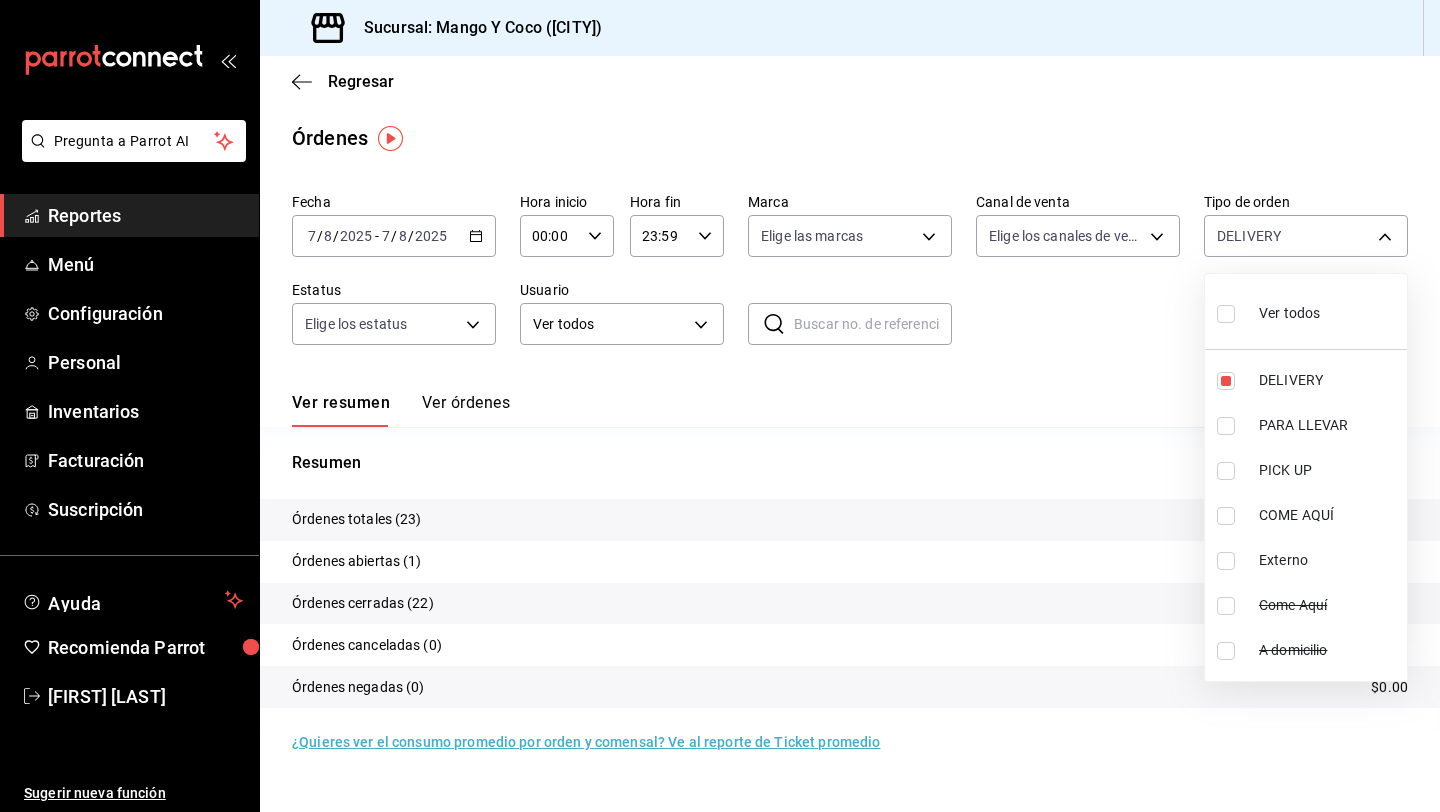 click at bounding box center (1226, 314) 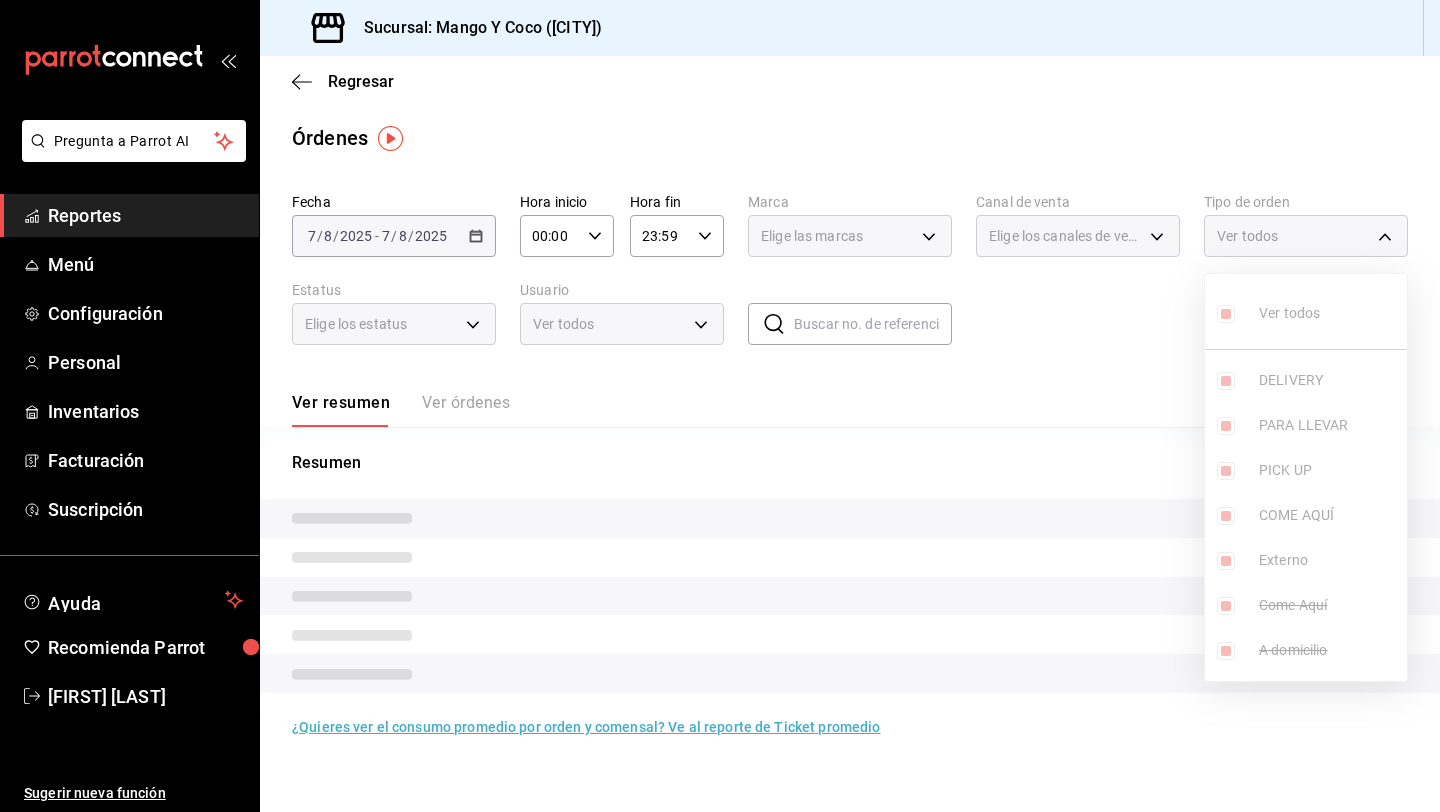 click at bounding box center [720, 406] 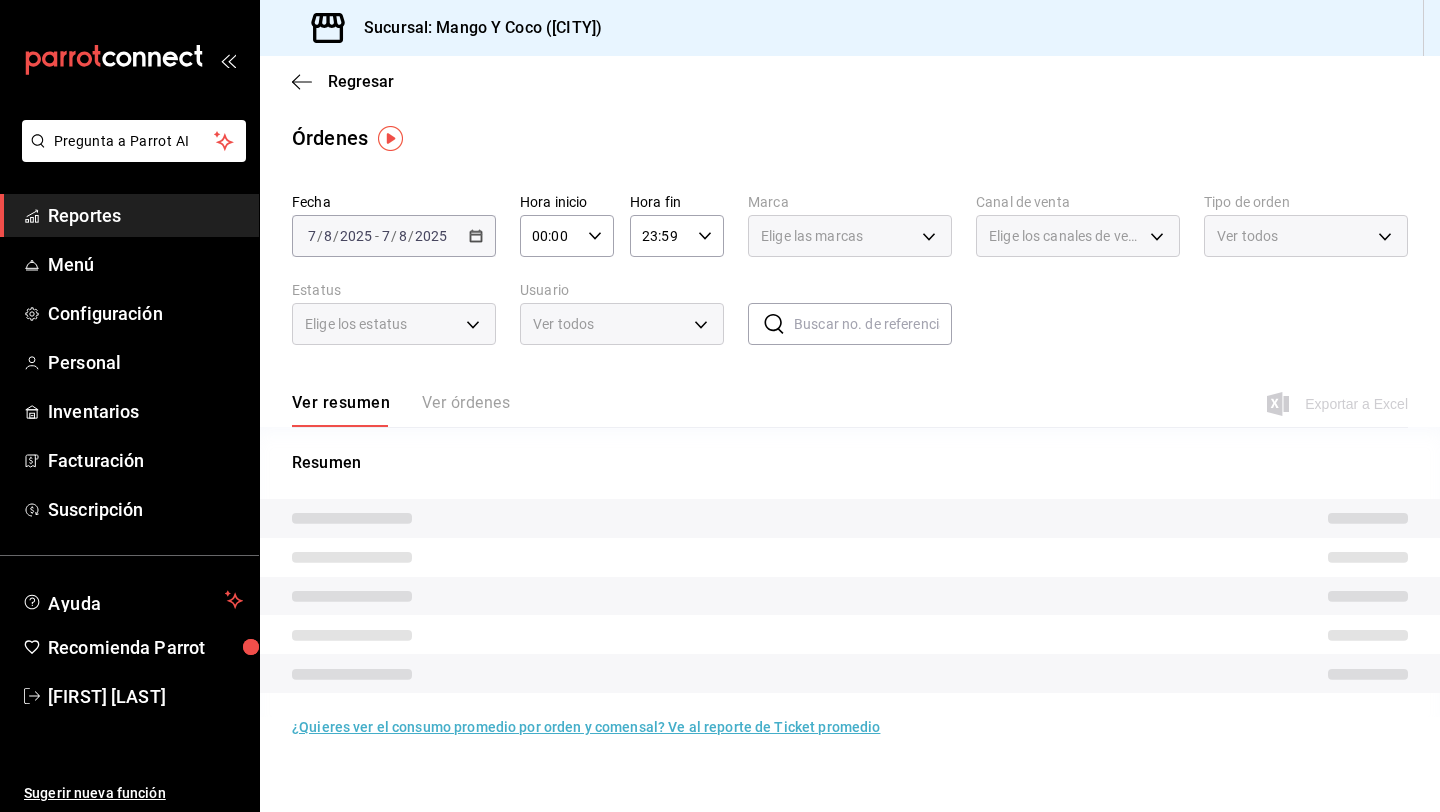 click on "Ver todos" at bounding box center (1247, 236) 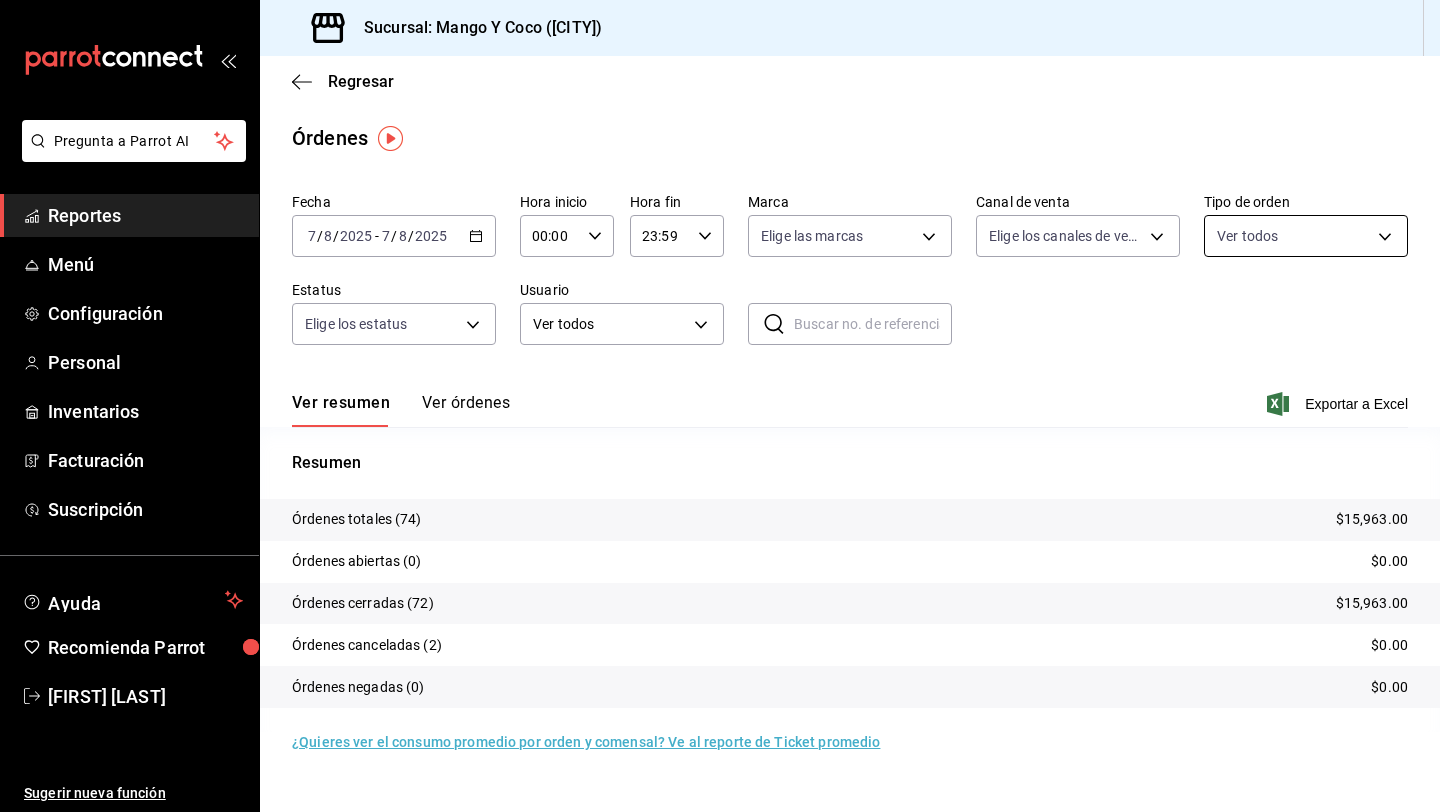 click on "Pregunta a Parrot AI Reportes   Menú   Configuración   Personal   Inventarios   Facturación   Suscripción   Ayuda Recomienda Parrot   [FIRST] [LAST]   Sugerir nueva función   Sucursal: Mango Y Coco ([CITY]) Regresar Órdenes Fecha 2025-08-07 7 / 8 / 2025 - 2025-08-07 7 / 8 / 2025 Hora inicio 00:00 Hora inicio Hora fin 23:59 Hora fin Marca Elige las marcas Canal de venta Elige los canales de venta Tipo de orden Ver todos 5d557e33-8e3b-4e7a-adf0-e2d1449f445d,e47f4cf5-f69b-47dd-93b4-00143df15fe9,27a364d8-6312-4869-99a1-f3fb819ac42e,71ca709c-1bda-4e1f-95f9-9d9ea4a6ac2b,EXTERNAL,85f4aa52-0123-42e9-a8c2-41d4a4798af9,d4c9b051-4d51-4481-aefd-7b0d29851a72 Estatus Elige los estatus Usuario Ver todos ALL ​ ​ Ver resumen Ver órdenes Exportar a Excel Resumen Órdenes totales (74) $15,963.00 Órdenes abiertas (0) $0.00 Órdenes cerradas (72) $15,963.00 Órdenes canceladas (2) $0.00 Órdenes negadas (0) $0.00 ¿Quieres ver el consumo promedio por orden y comensal? Ve al reporte de Ticket promedio Reportes   Menú" at bounding box center (720, 406) 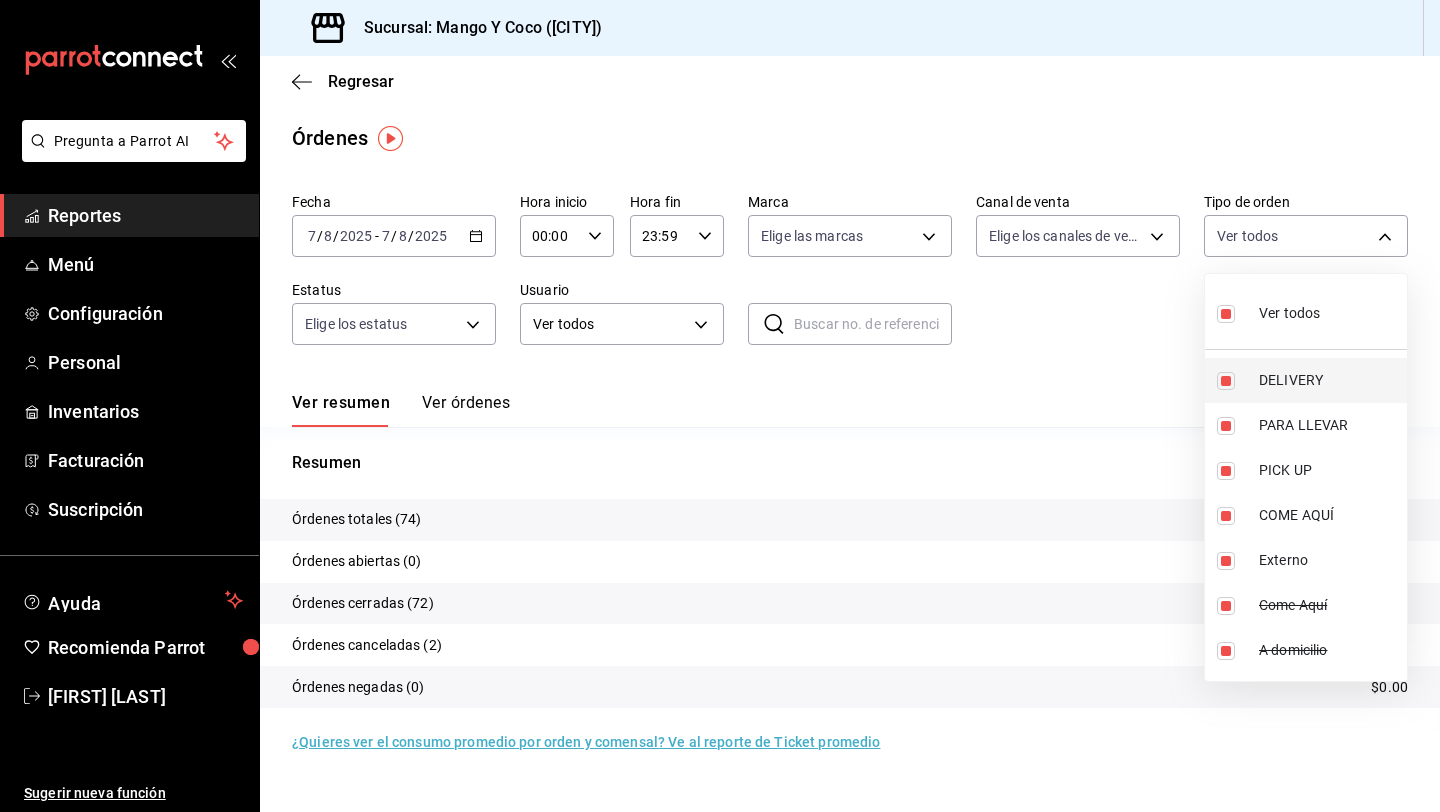 click at bounding box center [1226, 381] 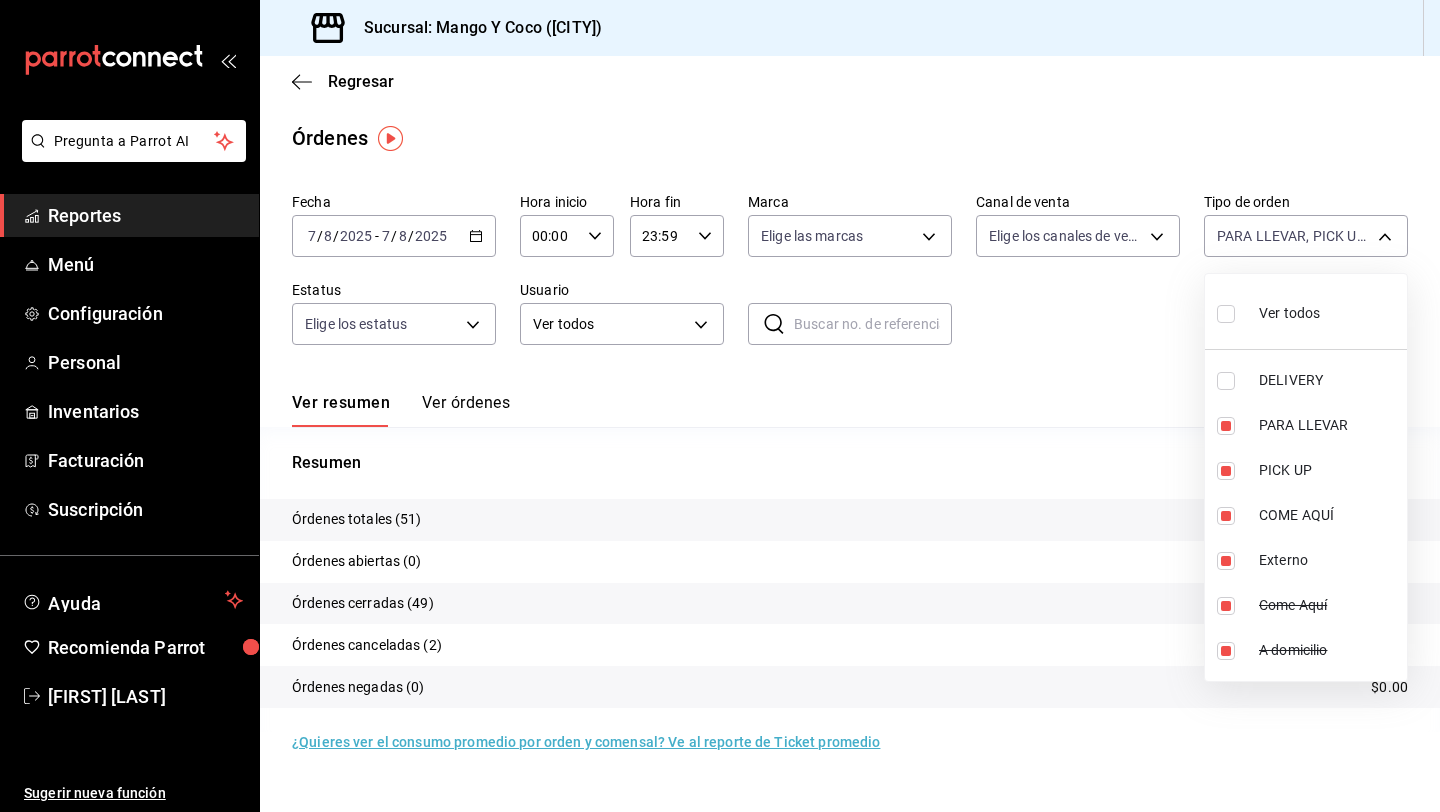 click at bounding box center (720, 406) 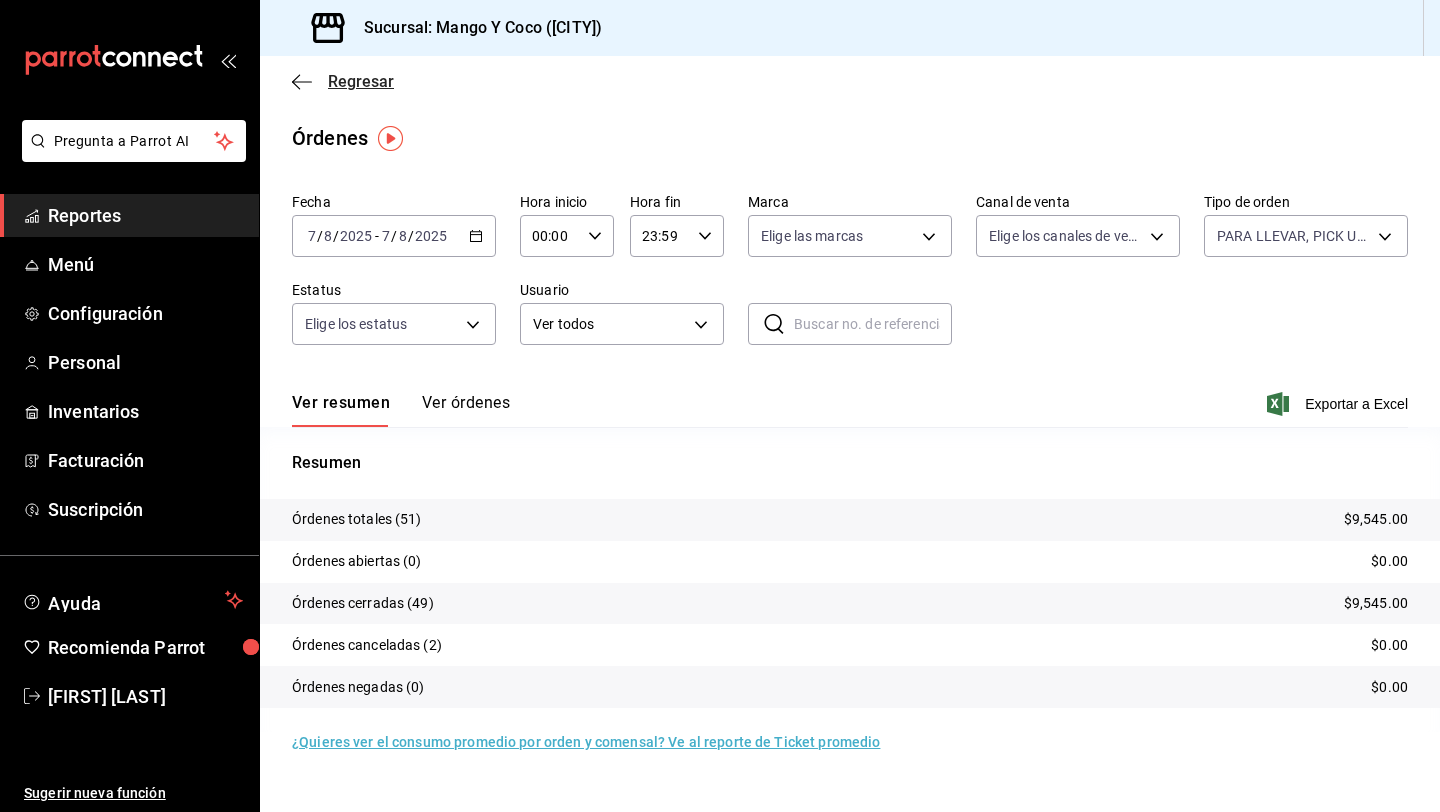 click 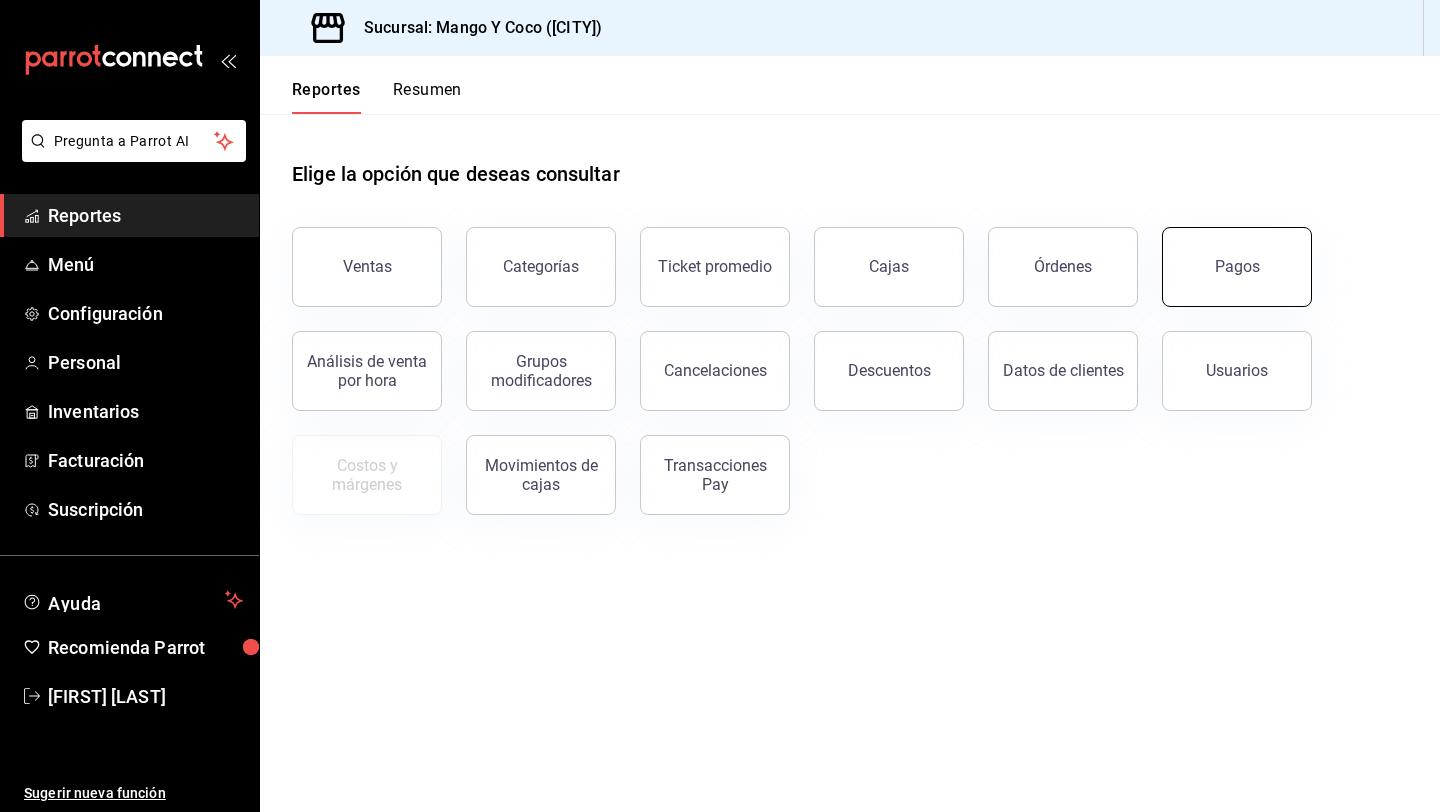click on "Pagos" at bounding box center (1237, 267) 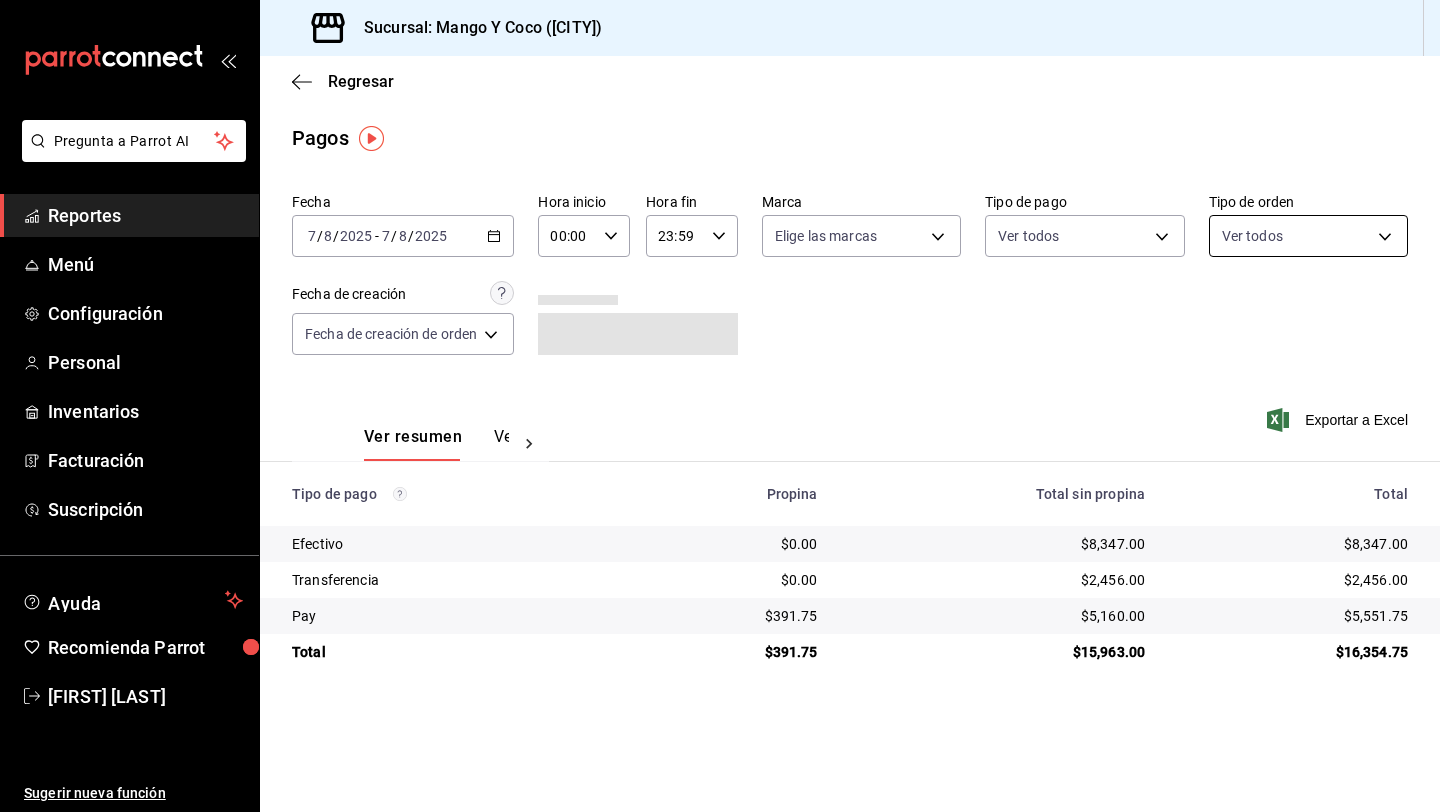 click on "Pregunta a Parrot AI Reportes   Menú   Configuración   Personal   Inventarios   Facturación   Suscripción   Ayuda Recomienda Parrot   [FIRST] [LAST]   Sugerir nueva función   Sucursal: Mango Y Coco ([CITY]) Regresar Pagos Fecha 2025-08-07 7 / 8 / 2025 - 2025-08-07 7 / 8 / 2025 Hora inicio 00:00 Hora inicio Hora fin 23:59 Hora fin Marca Elige las marcas Tipo de pago Ver todos Tipo de orden Ver todos Fecha de creación   Fecha de creación de orden ORDER Ver resumen Ver pagos Exportar a Excel Tipo de pago   Propina Total sin propina Total Efectivo $0.00 $8,347.00 $8,347.00 Transferencia $0.00 $2,456.00 $2,456.00 Pay $391.75 $5,160.00 $5,551.75 Total $391.75 $15,963.00 $16,354.75 Pregunta a Parrot AI Reportes   Menú   Configuración   Personal   Inventarios   Facturación   Suscripción   Ayuda Recomienda Parrot   [FIRST] [LAST]   Sugerir nueva función   GANA 1 MES GRATIS EN TU SUSCRIPCIÓN AQUÍ Ver video tutorial Ir a video Visitar centro de ayuda ([PHONE]) soporte@parrotsoftware.io ([PHONE])" at bounding box center [720, 406] 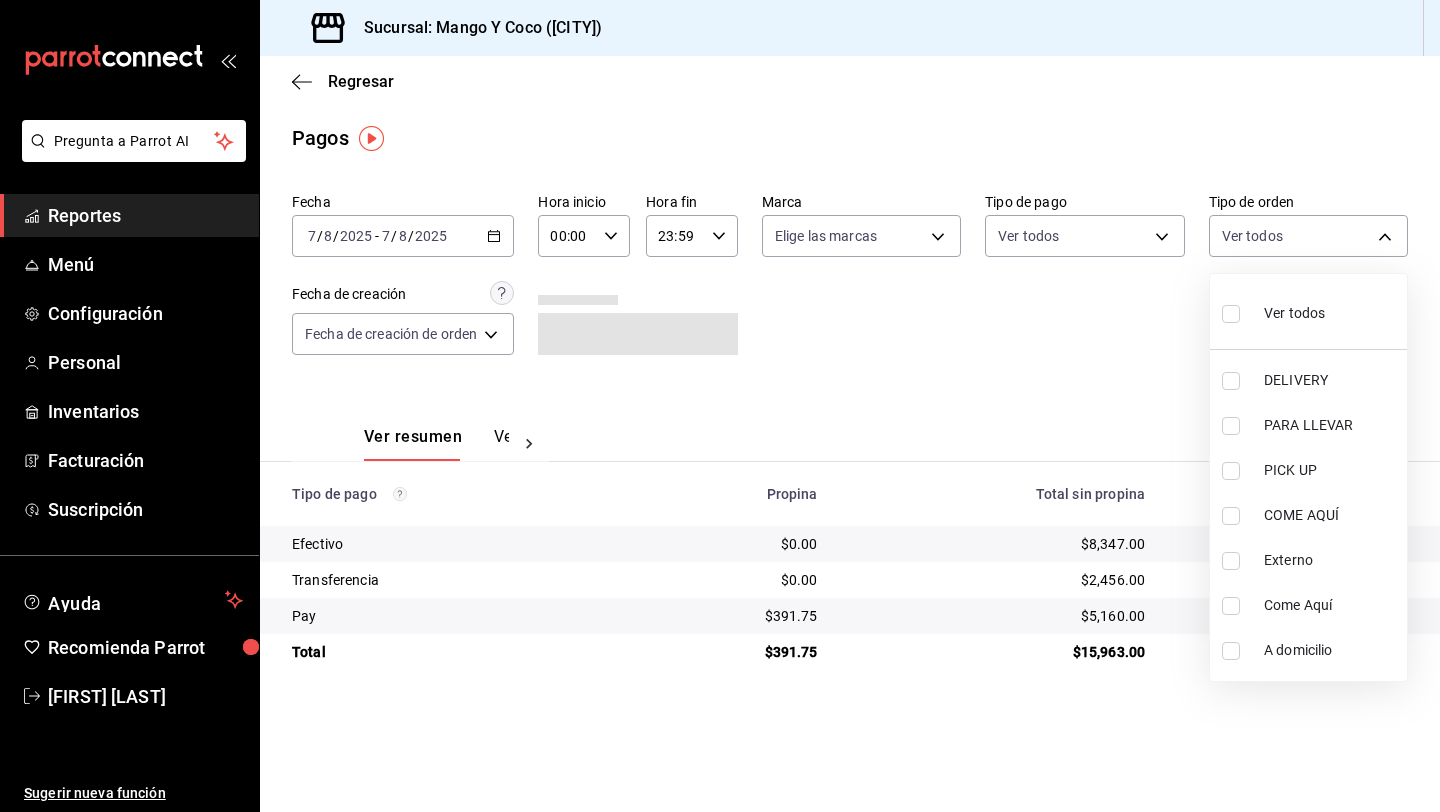 click at bounding box center [1231, 314] 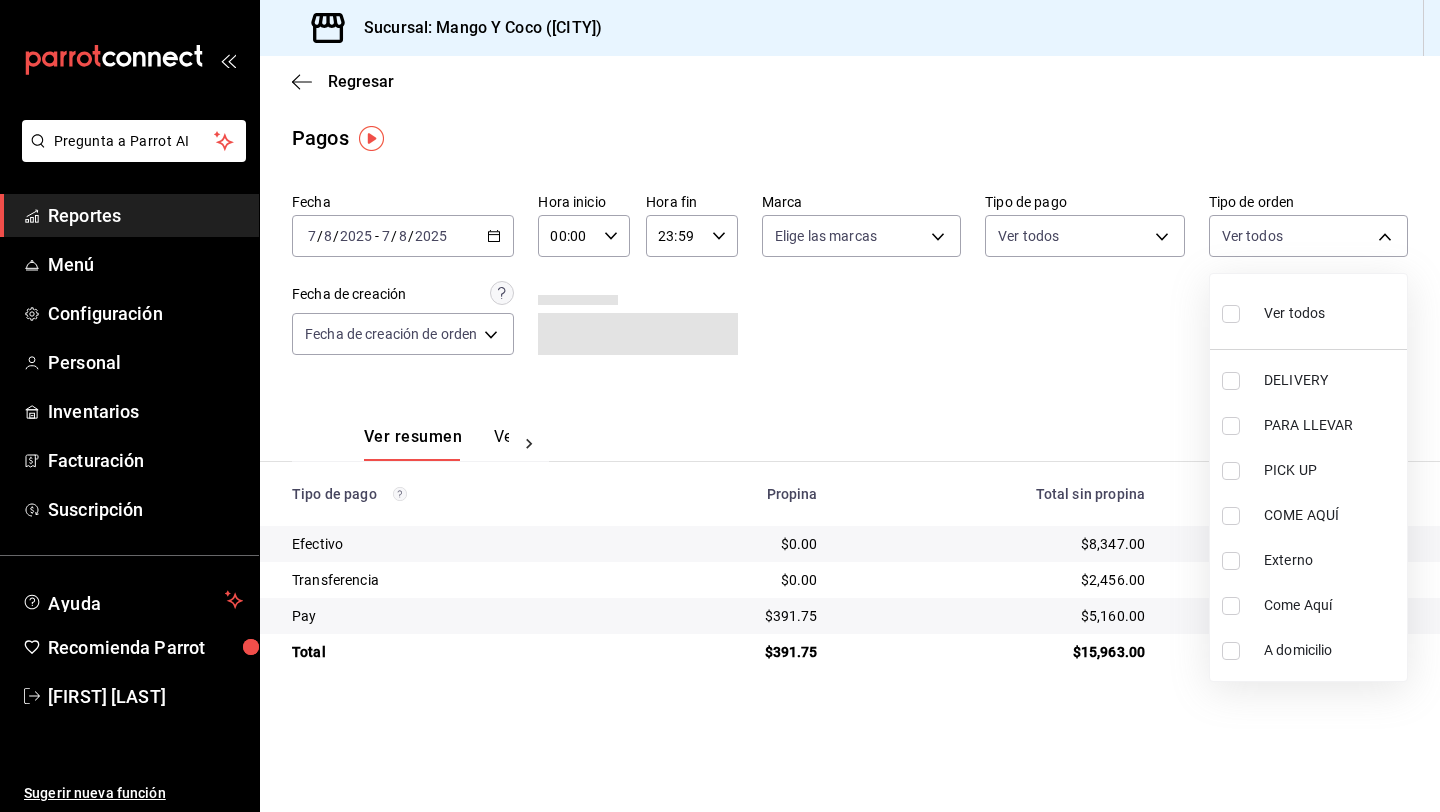 checkbox on "true" 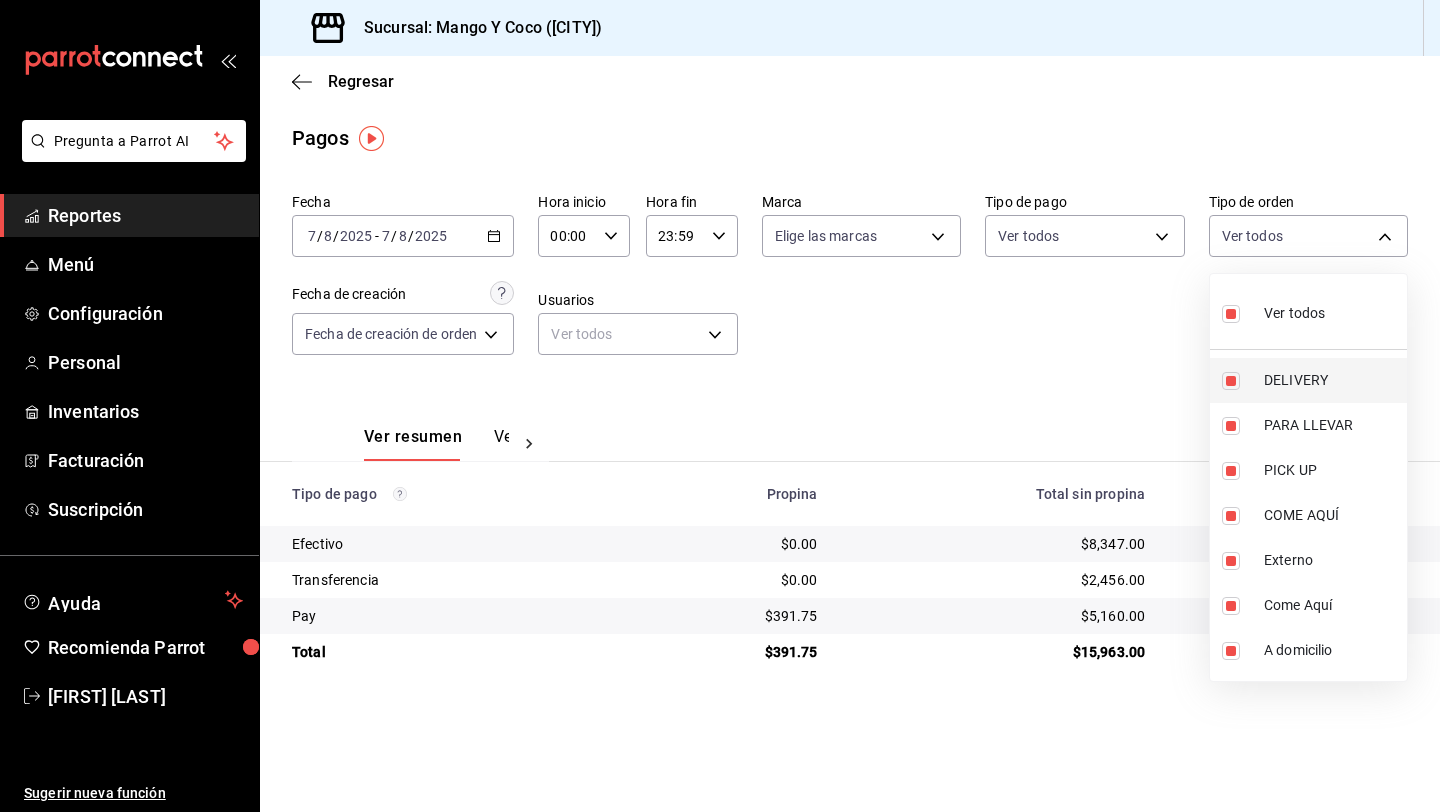 click at bounding box center [1231, 381] 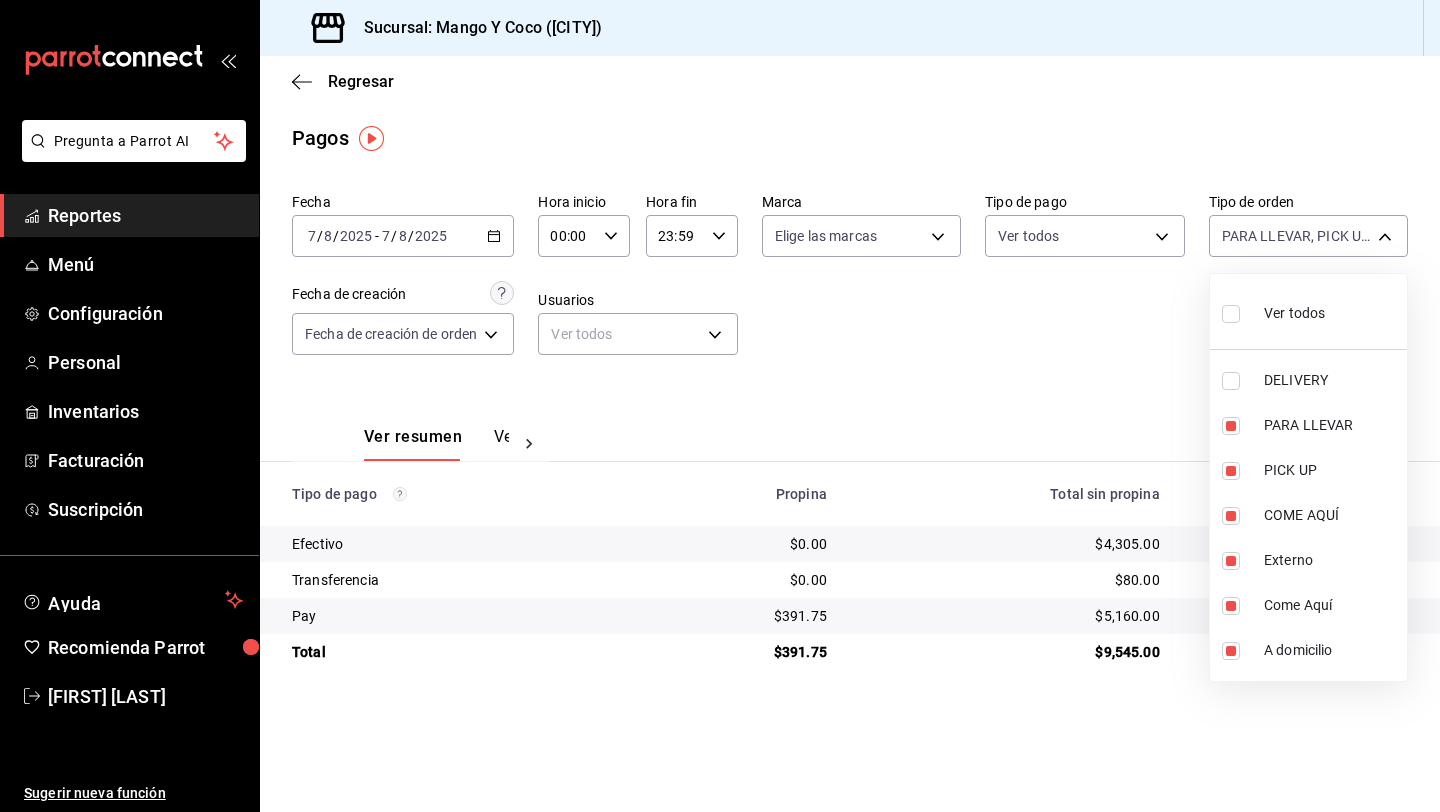 click at bounding box center [720, 406] 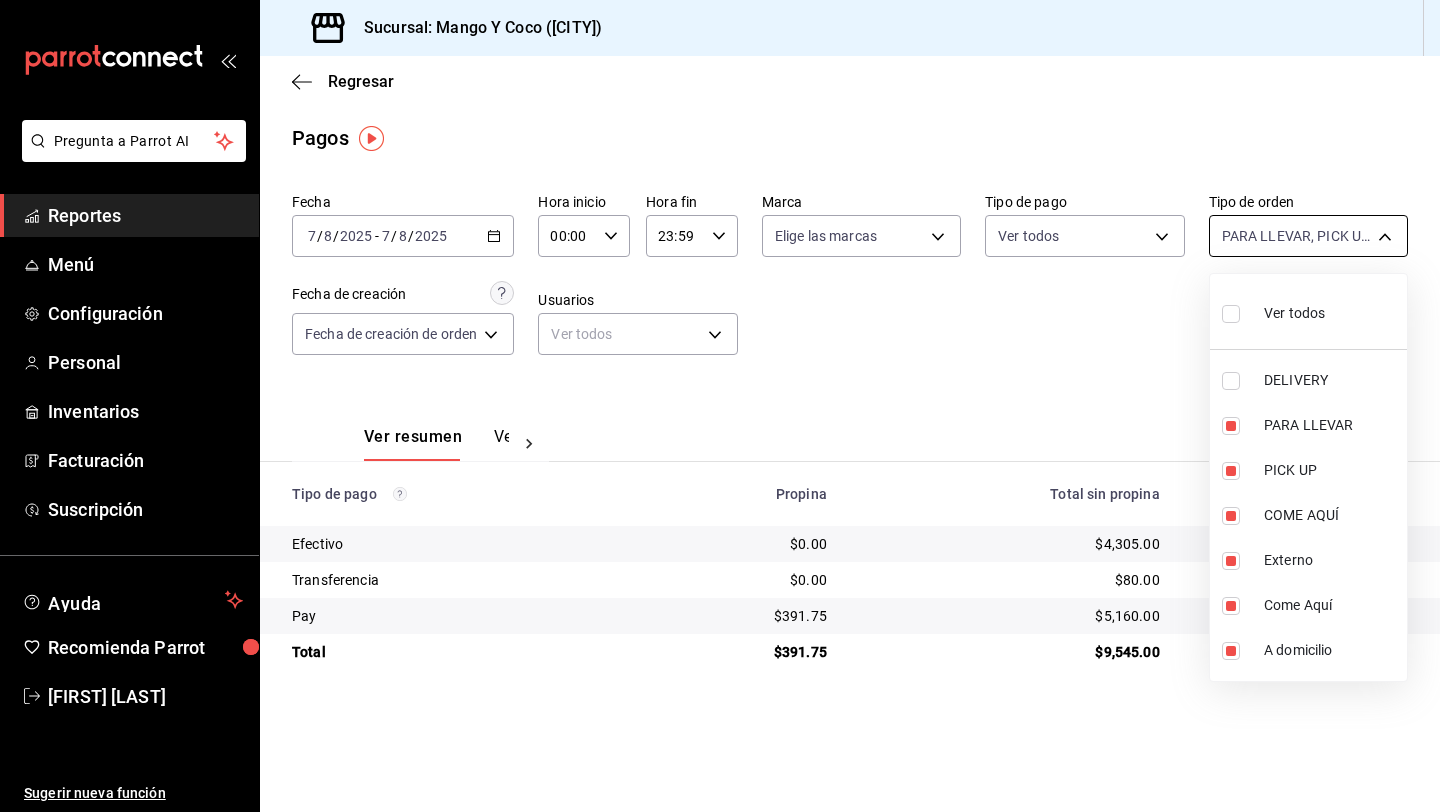 click on "Pregunta a Parrot AI Reportes   Menú   Configuración   Personal   Inventarios   Facturación   Suscripción   Ayuda Recomienda Parrot   [FIRST] [LAST]   Sugerir nueva función   Sucursal: Mango Y Coco ([CITY]) Regresar Pagos Fecha 2025-08-07 7 / 8 / 2025 - 2025-08-07 7 / 8 / 2025 Hora inicio 00:00 Hora inicio Hora fin 23:59 Hora fin Marca Elige las marcas Tipo de pago Ver todos Tipo de orden PARA LLEVAR, PICK UP, COME AQUÍ, Externo, Come Aquí, A domicilio e47f4cf5-f69b-47dd-93b4-00143df15fe9,27a364d8-6312-4869-99a1-f3fb819ac42e,71ca709c-1bda-4e1f-95f9-9d9ea4a6ac2b,EXTERNAL,85f4aa52-0123-42e9-a8c2-41d4a4798af9,d4c9b051-4d51-4481-aefd-7b0d29851a72 Fecha de creación   Fecha de creación de orden ORDER Usuarios Ver todos null Ver resumen Ver pagos Exportar a Excel Tipo de pago   Propina Total sin propina Total Efectivo $0.00 $4,305.00 $4,305.00 Transferencia $0.00 $80.00 $80.00 Pay $391.75 $5,160.00 $5,551.75 Total $391.75 $9,545.00 $9,936.75 Pregunta a Parrot AI Reportes   Menú   Configuración   Personal" at bounding box center [720, 406] 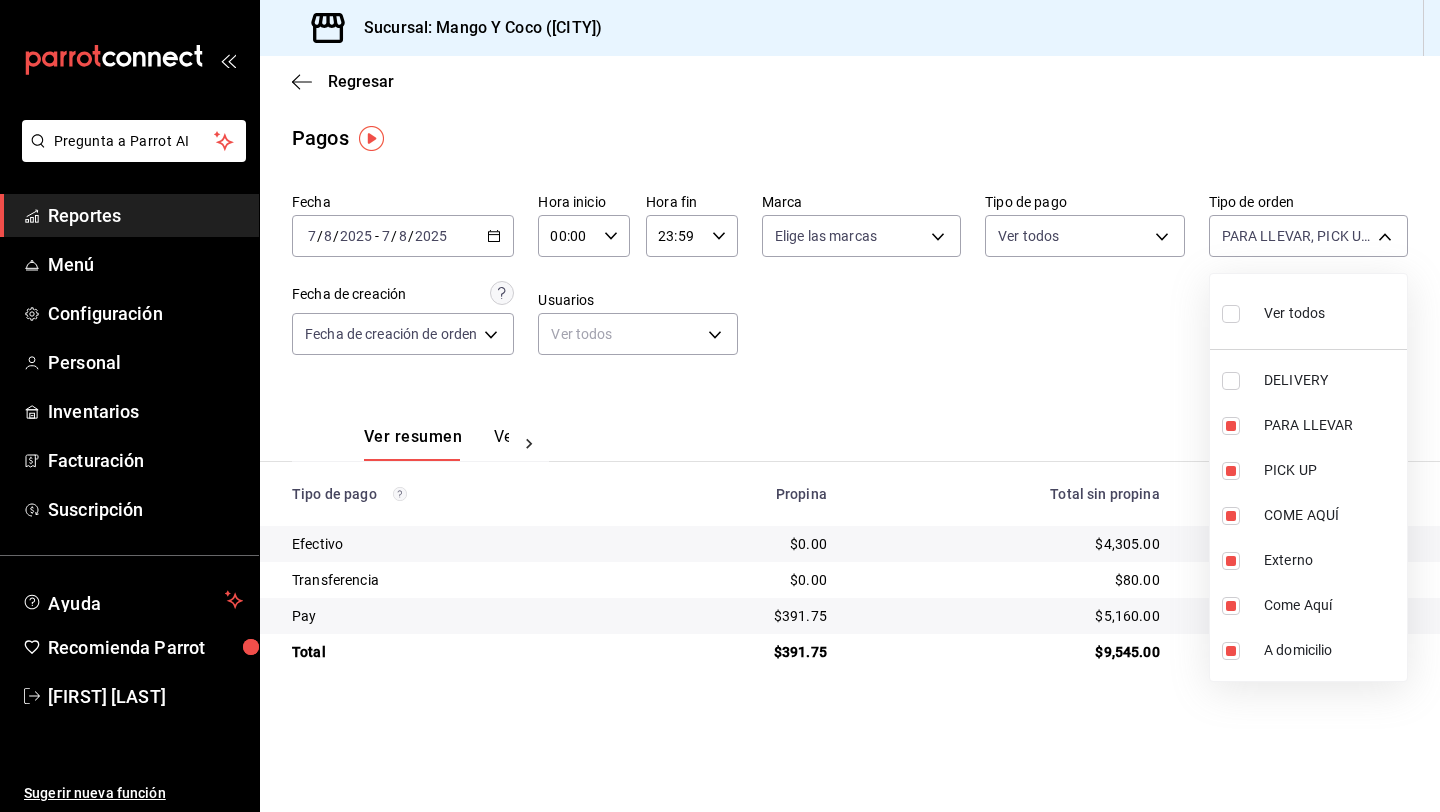 click at bounding box center (1231, 381) 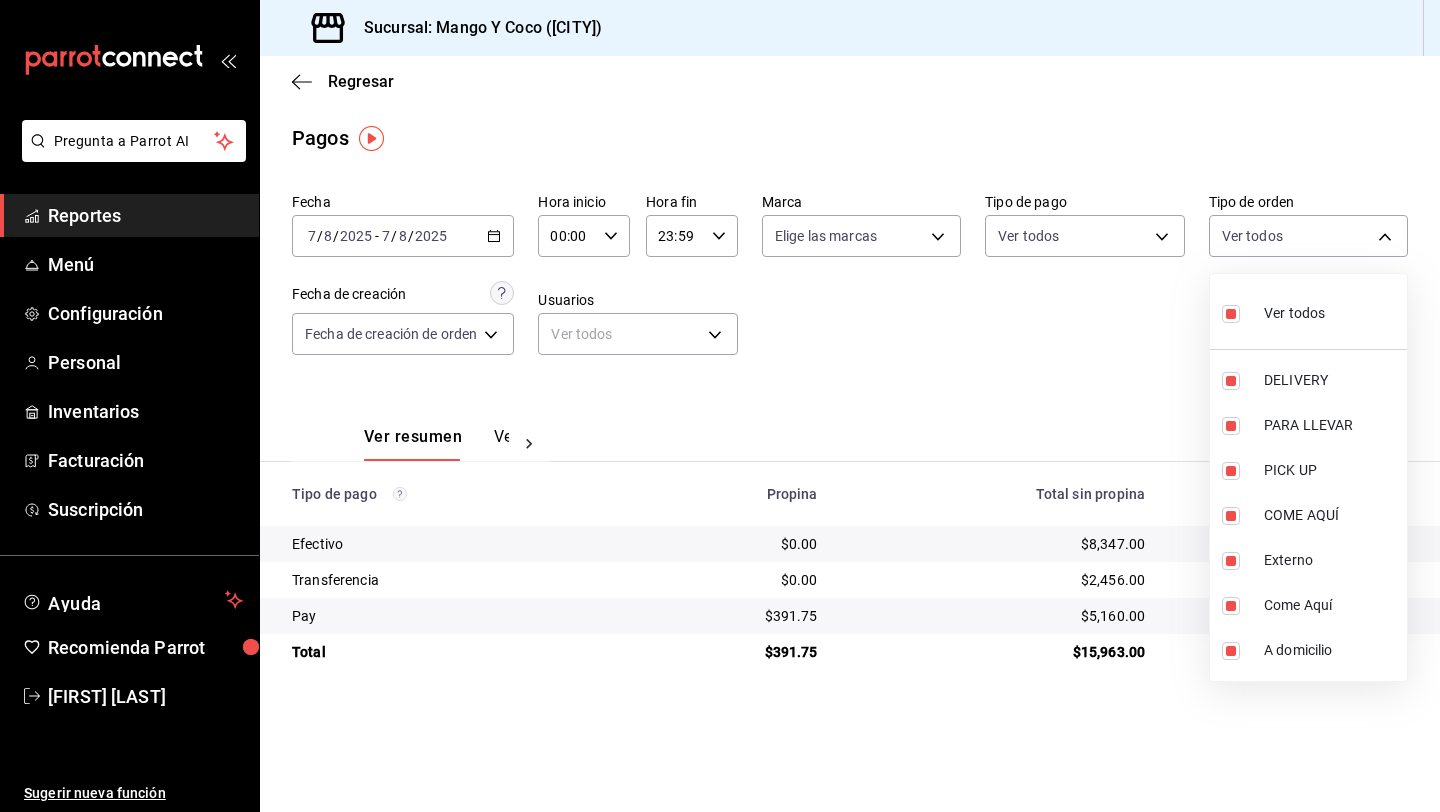click at bounding box center (1231, 314) 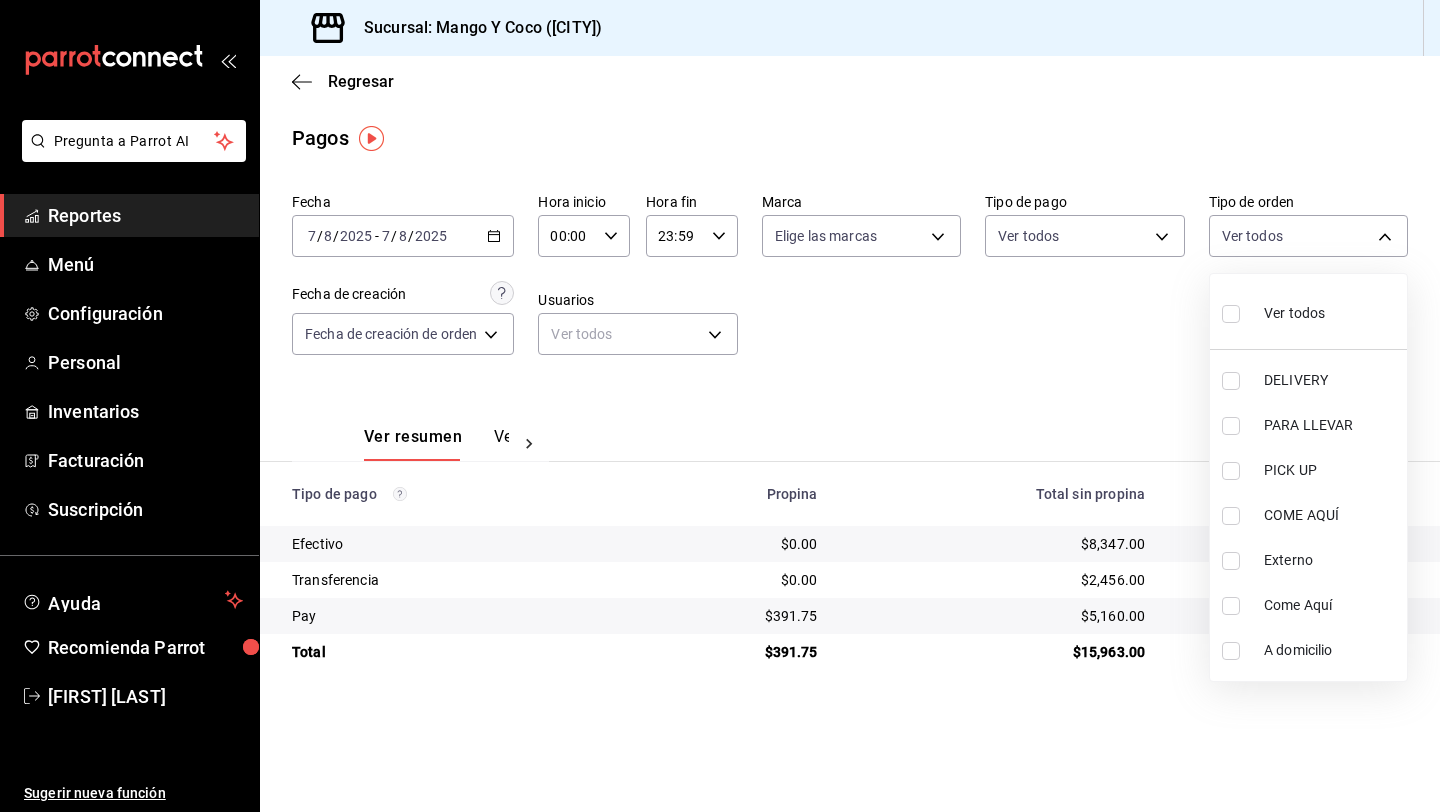 click at bounding box center [1231, 381] 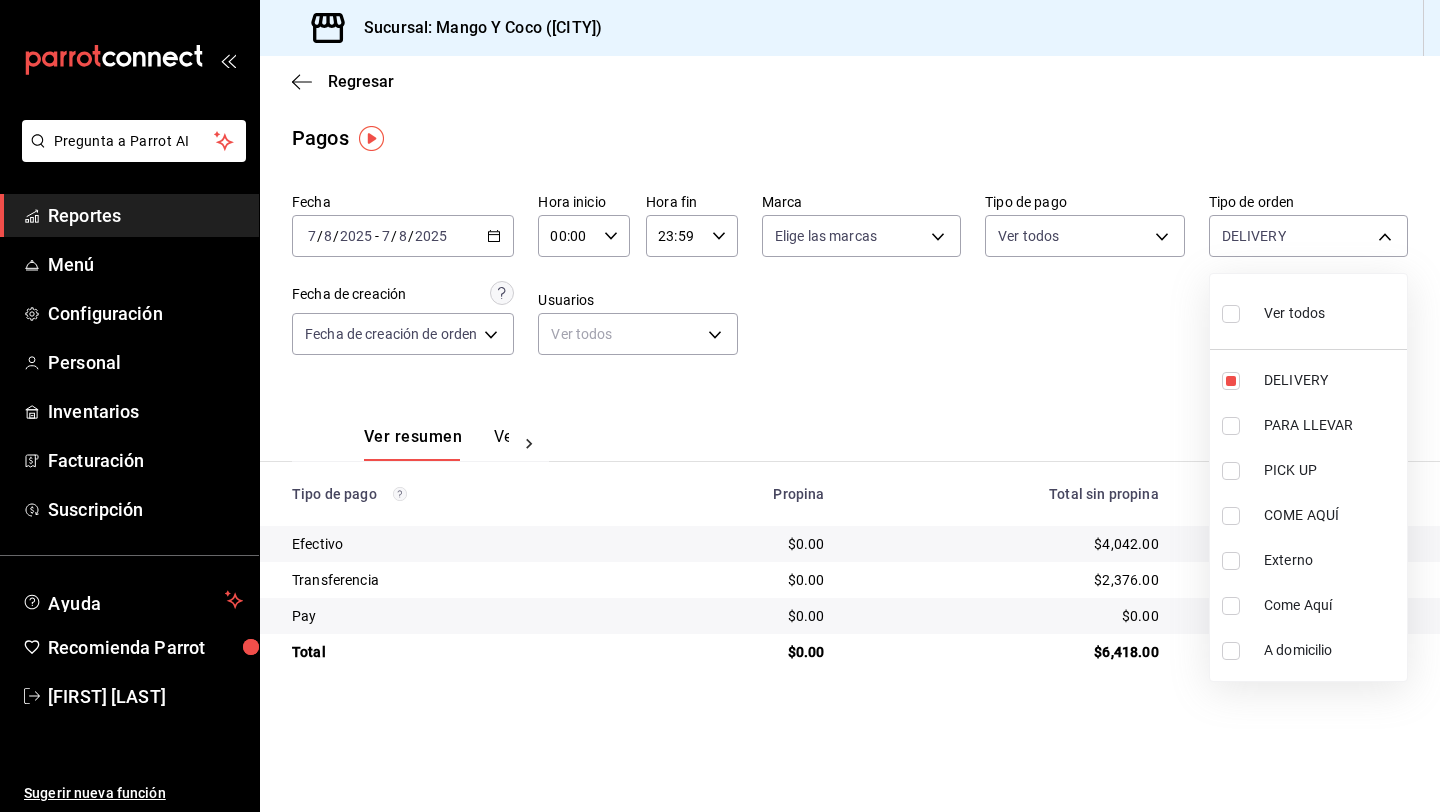 click at bounding box center (720, 406) 